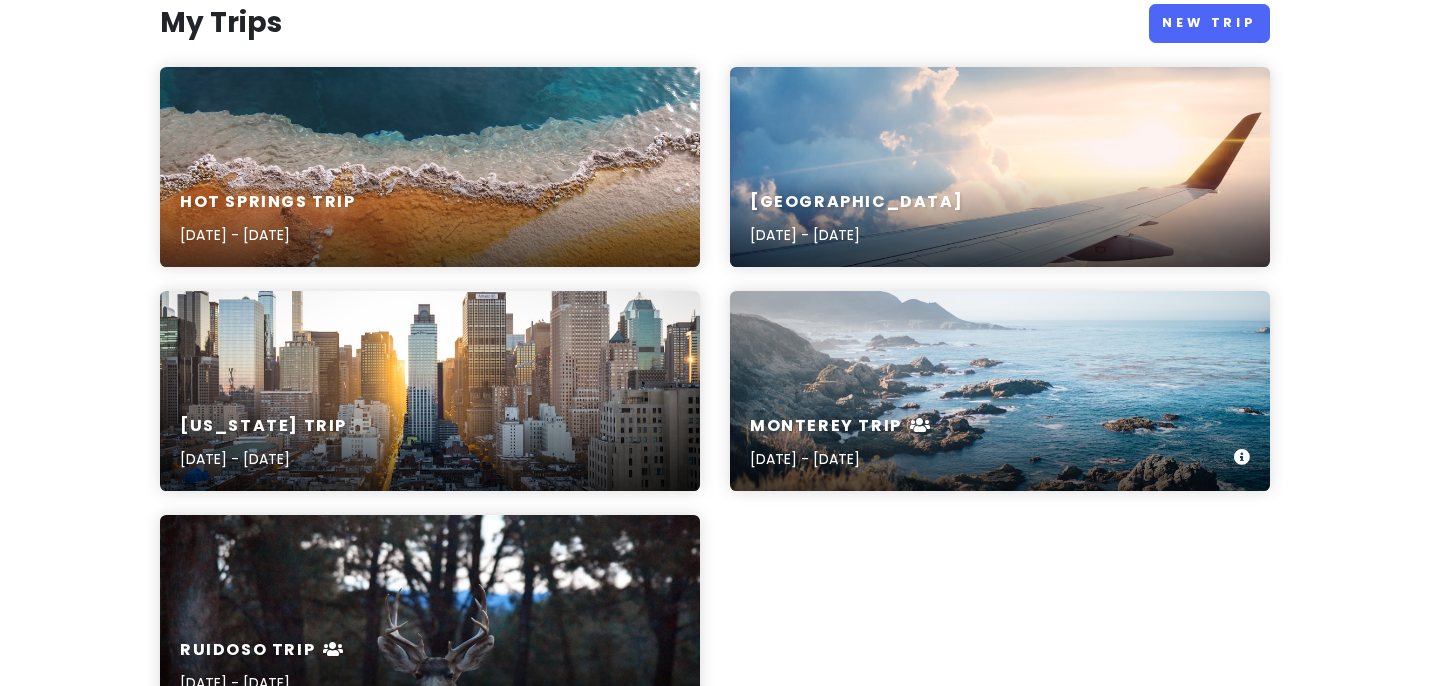 scroll, scrollTop: 247, scrollLeft: 0, axis: vertical 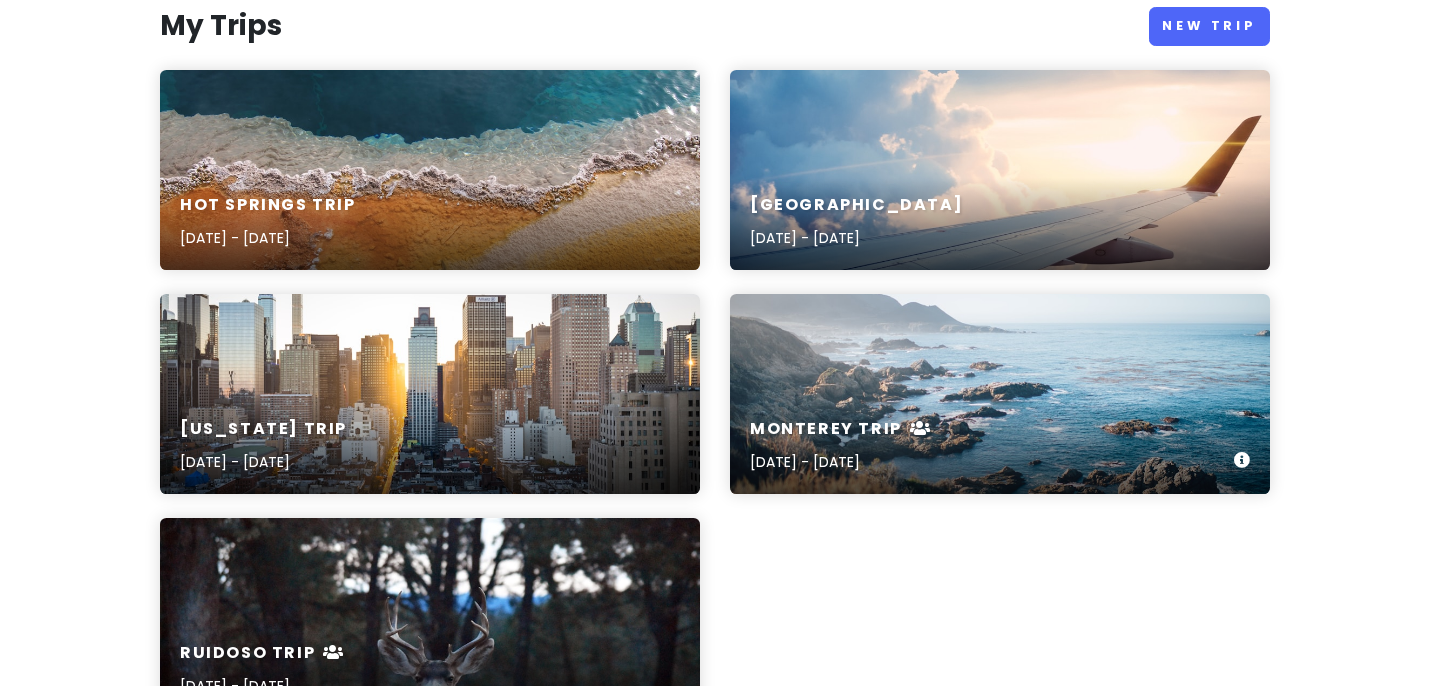 click on "Monterey Trip May 20, 2024 - May 31, 2024" at bounding box center [1000, 446] 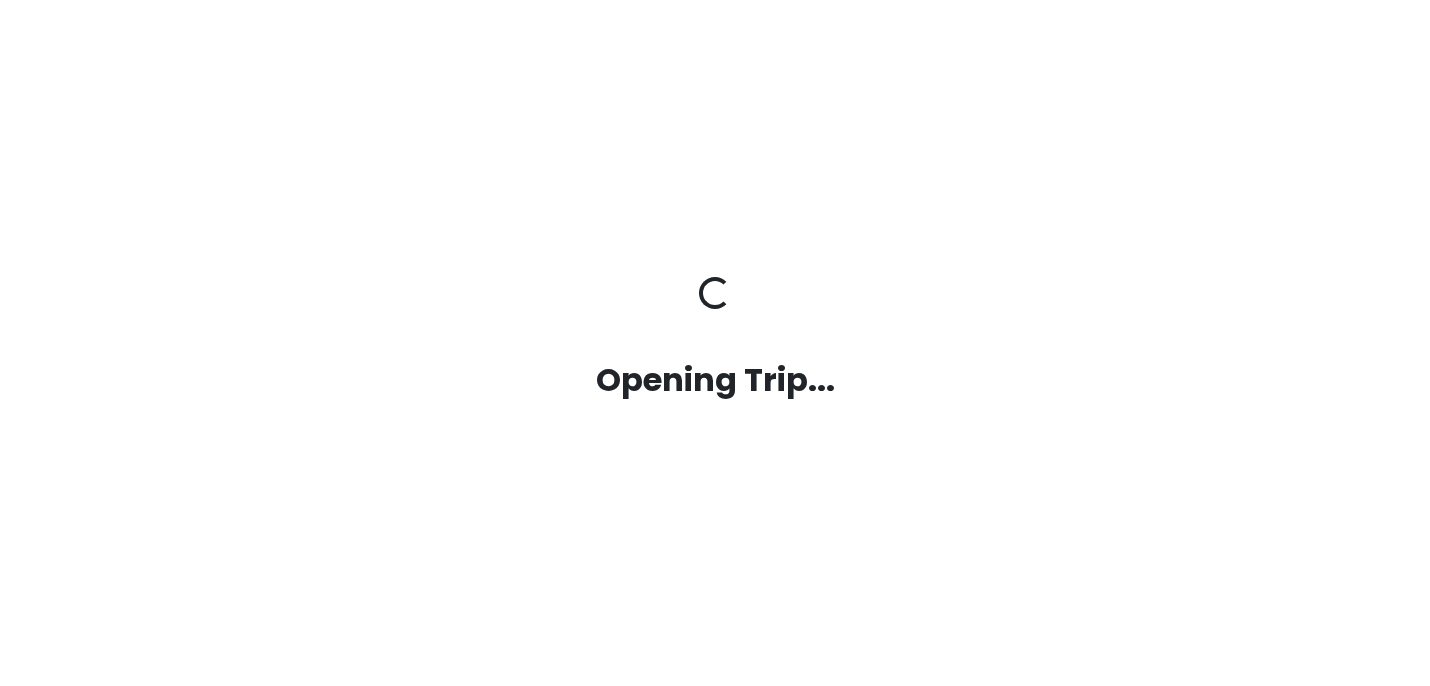 scroll, scrollTop: 0, scrollLeft: 0, axis: both 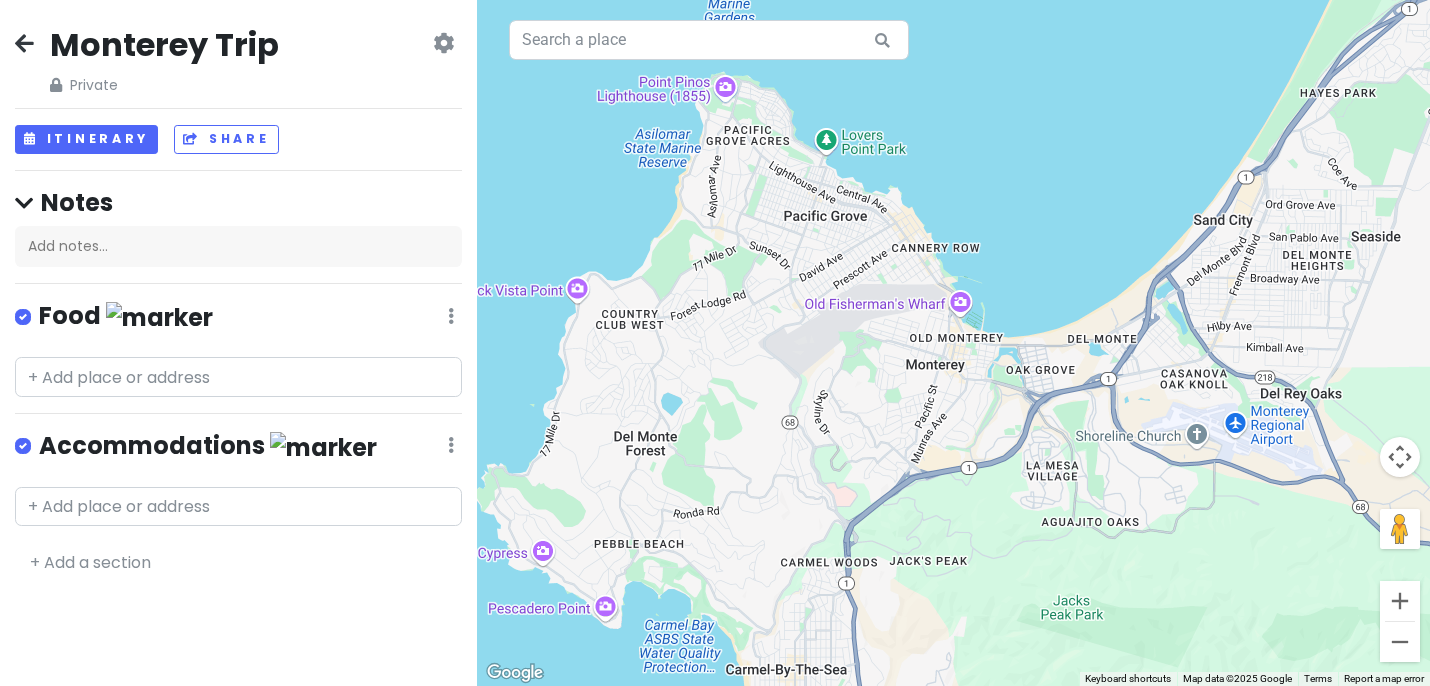 click at bounding box center [443, 43] 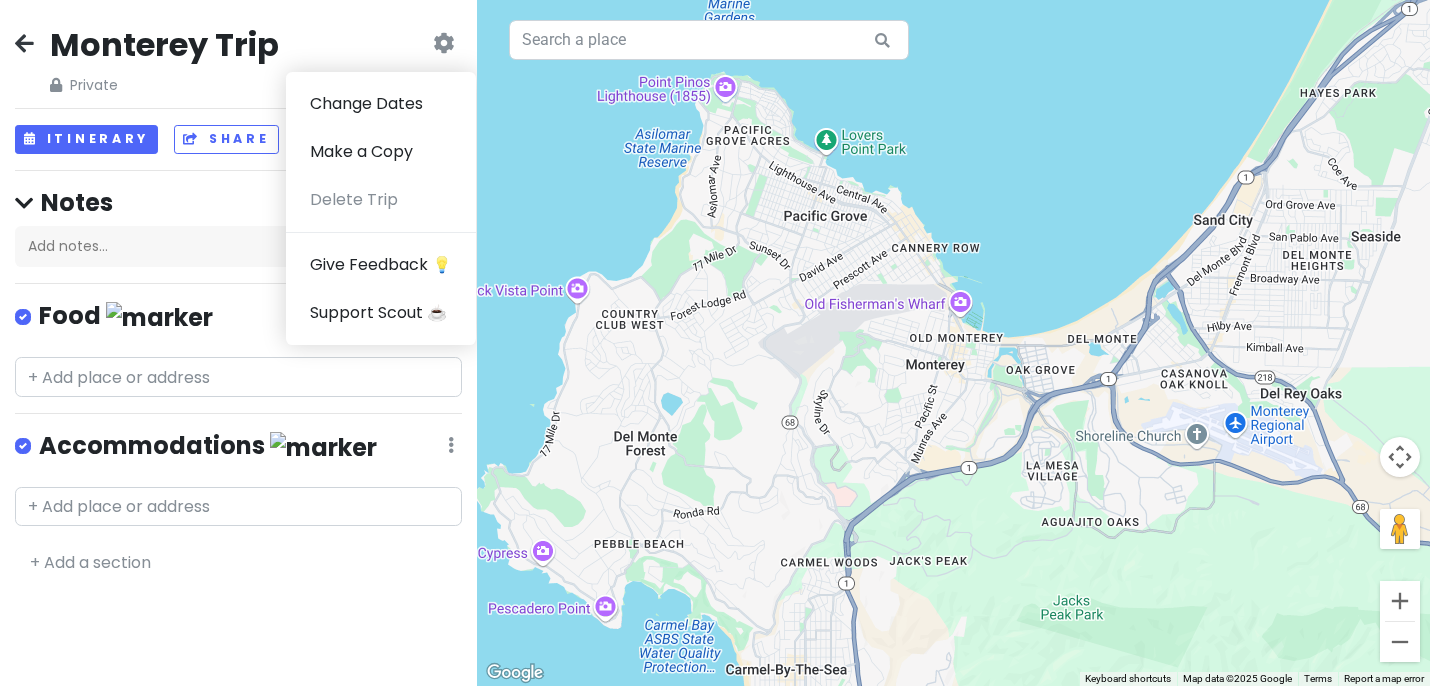 click on "Monterey Trip Private Change Dates Make a Copy Delete Trip Give Feedback 💡 Support Scout ☕️" at bounding box center (238, 60) 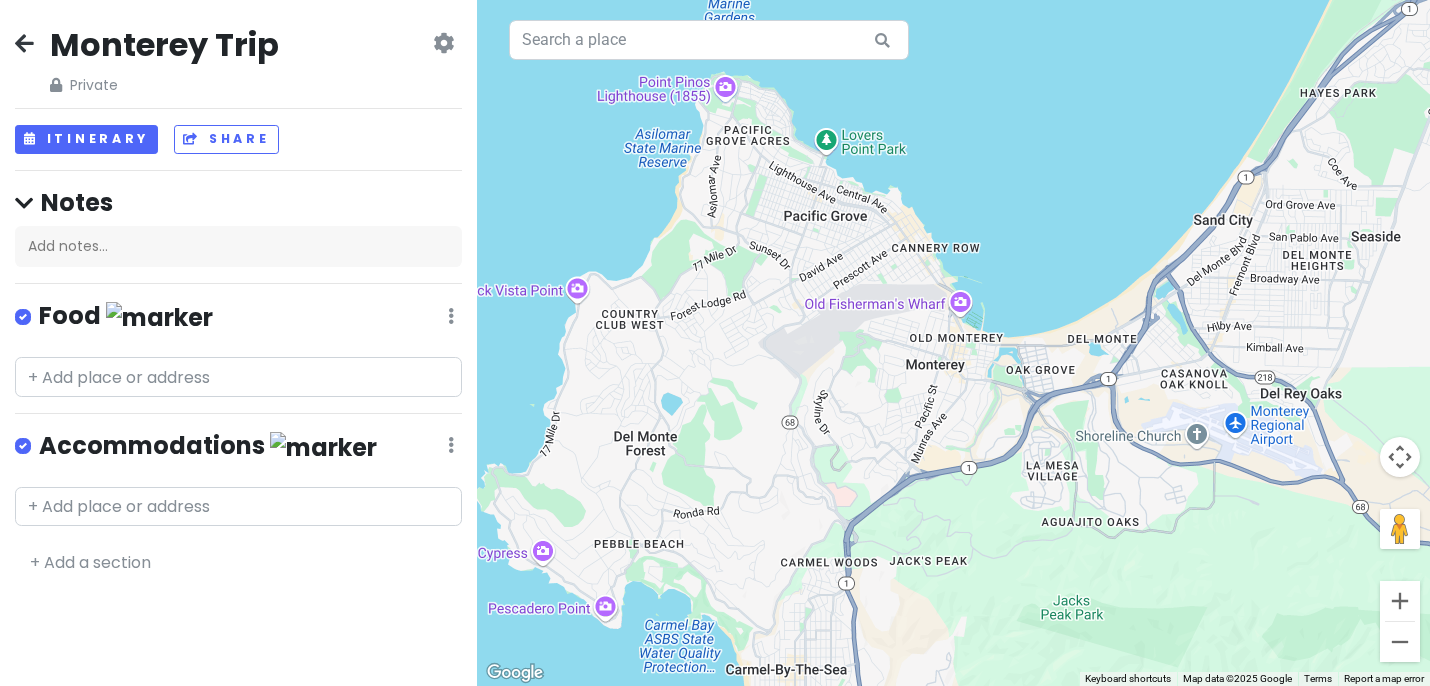 click at bounding box center [24, 43] 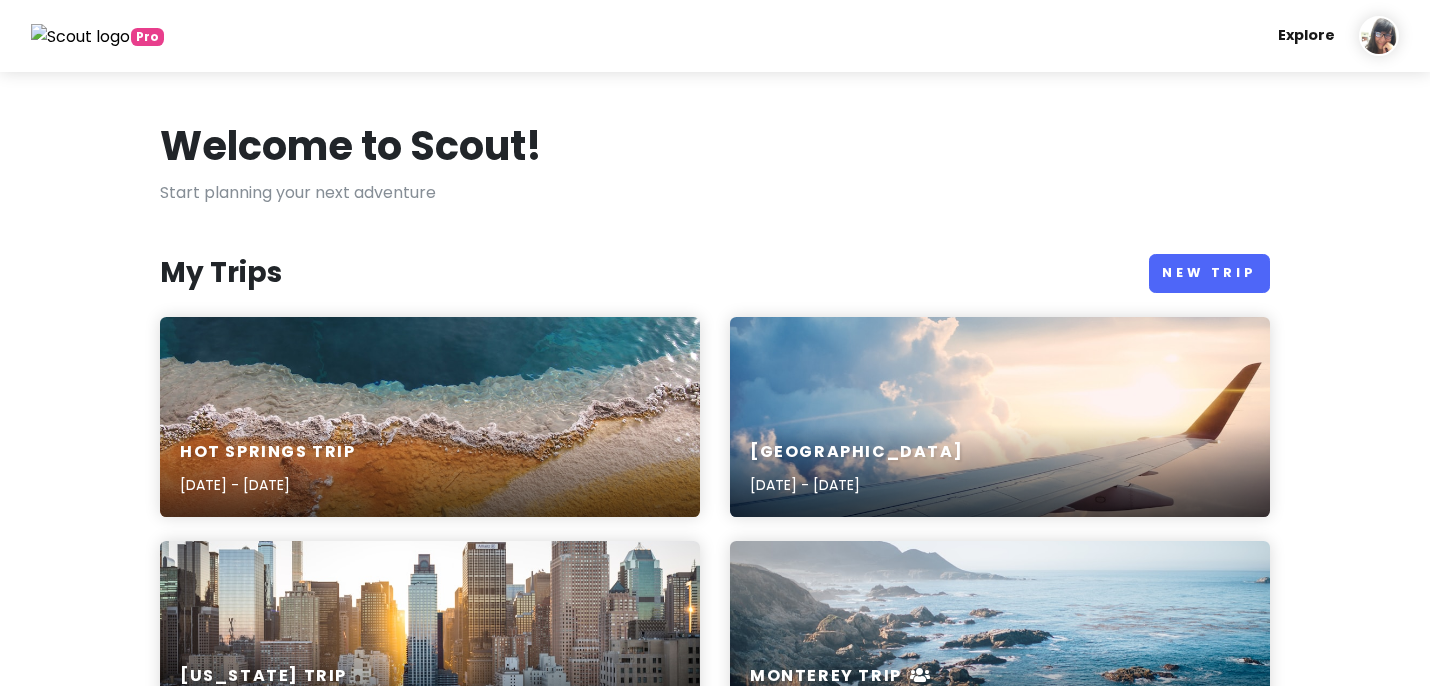 click on "Explore" at bounding box center [1306, 35] 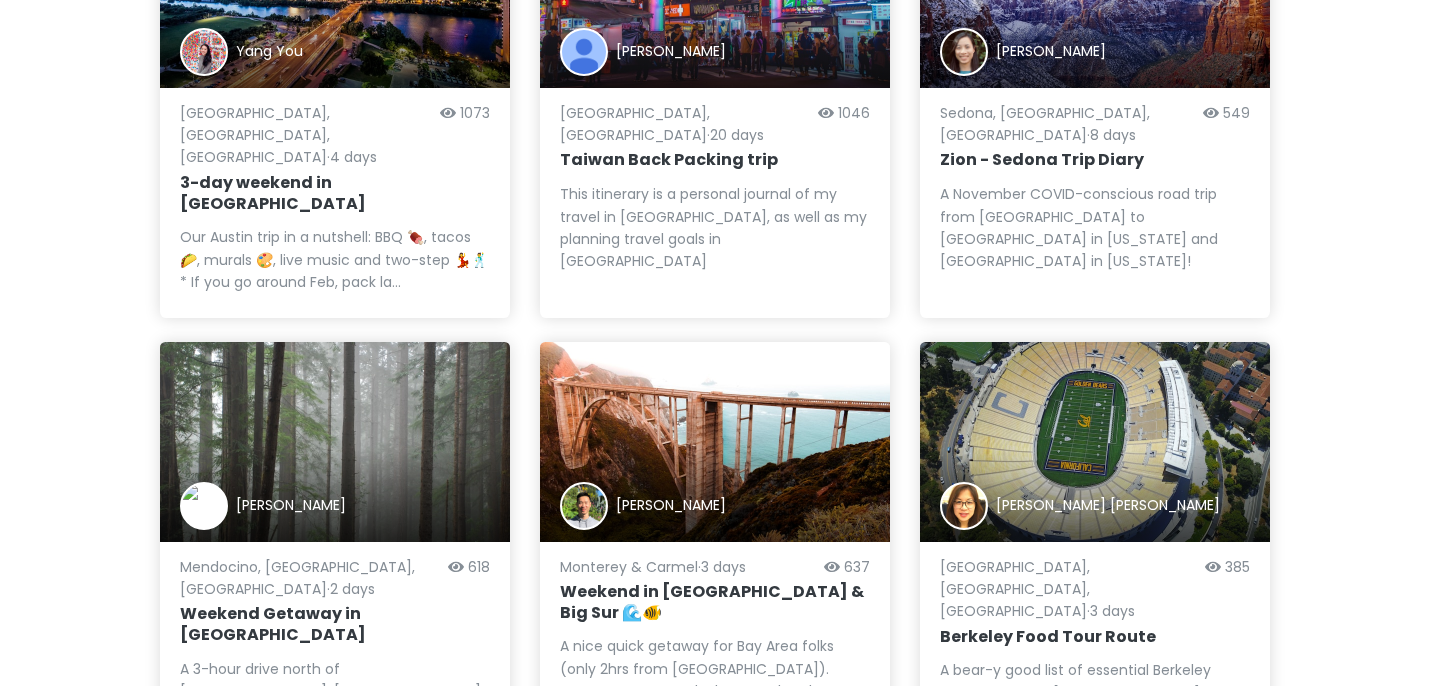 scroll, scrollTop: 0, scrollLeft: 0, axis: both 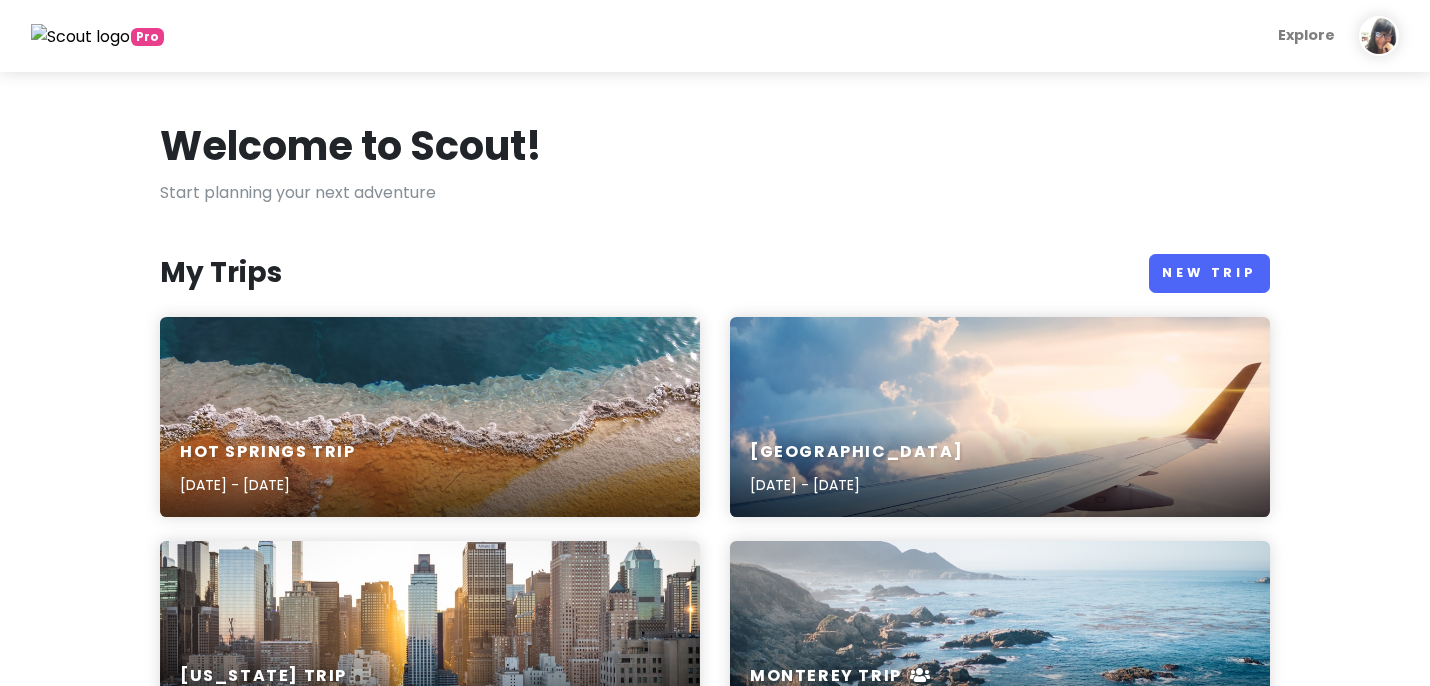click on "Pro" at bounding box center [147, 37] 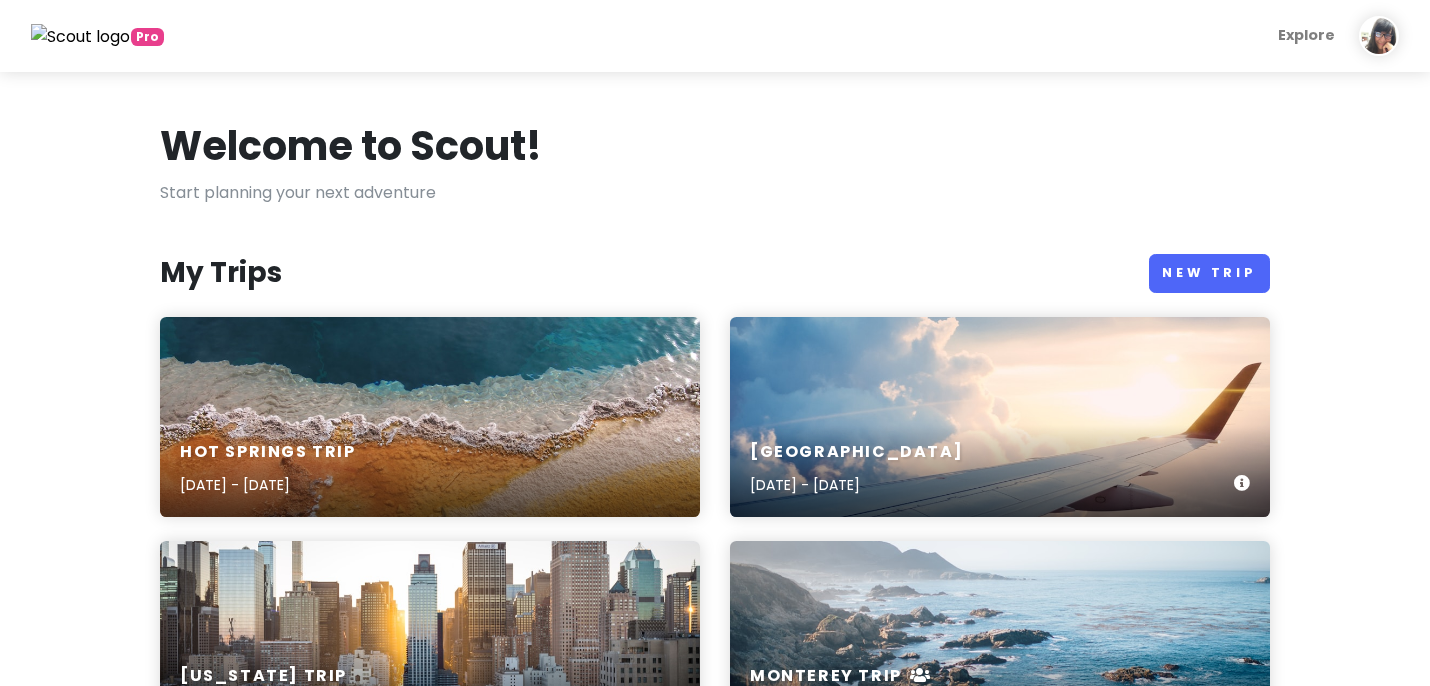 click on "[GEOGRAPHIC_DATA]" at bounding box center [856, 452] 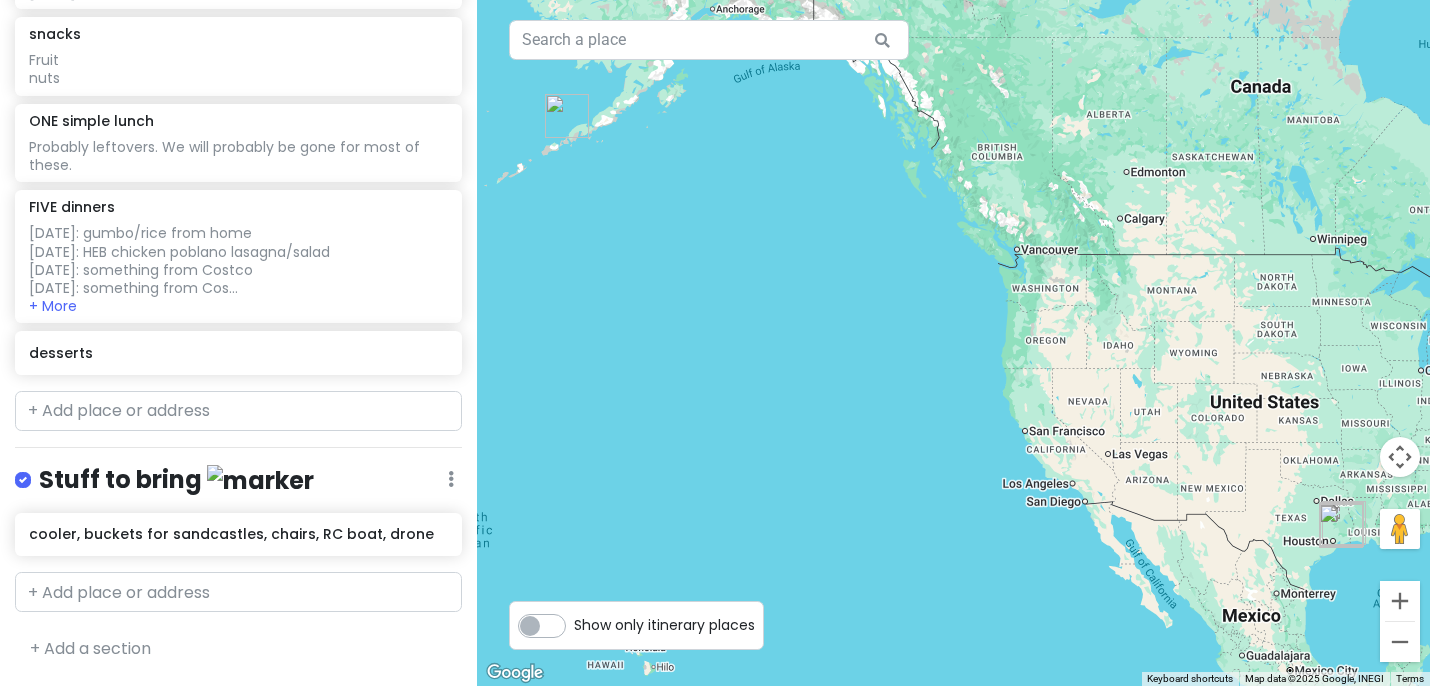 scroll, scrollTop: 4090, scrollLeft: 0, axis: vertical 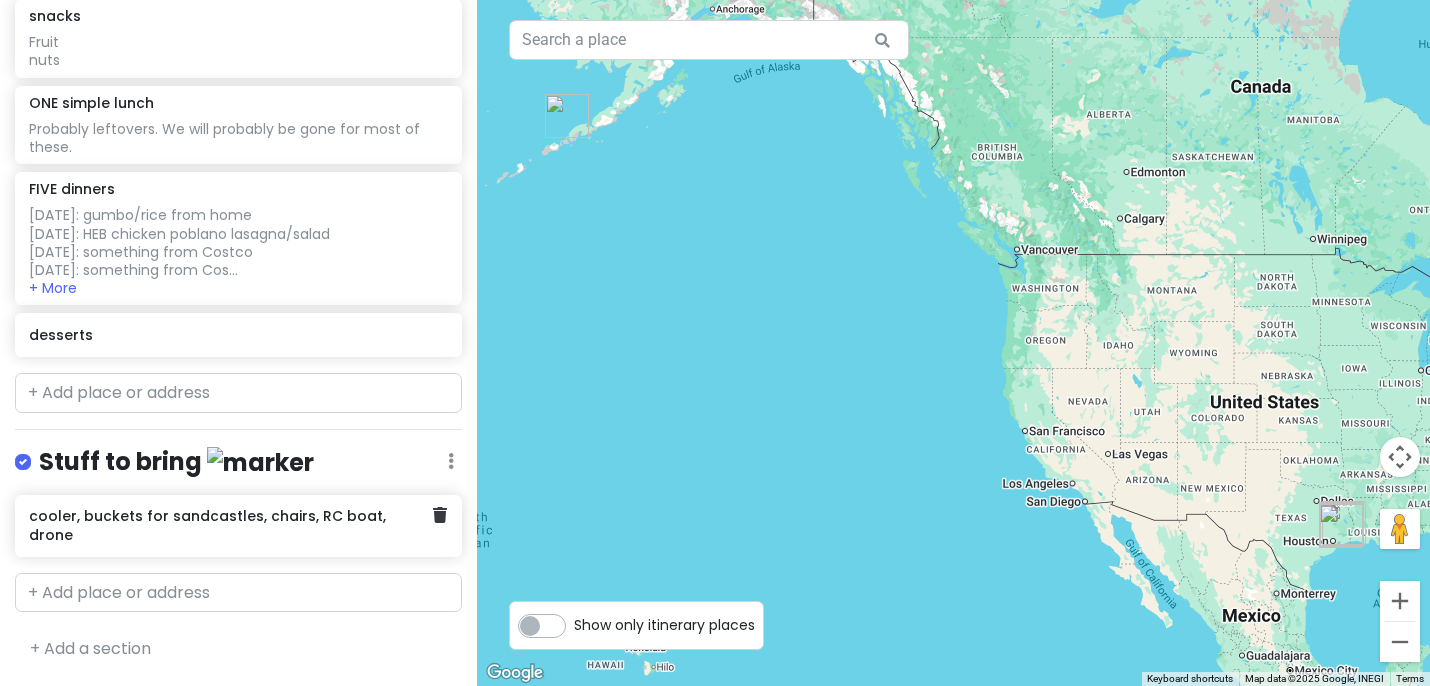 click on "cooler, buckets for sandcastles, chairs, RC boat, drone" at bounding box center [231, 526] 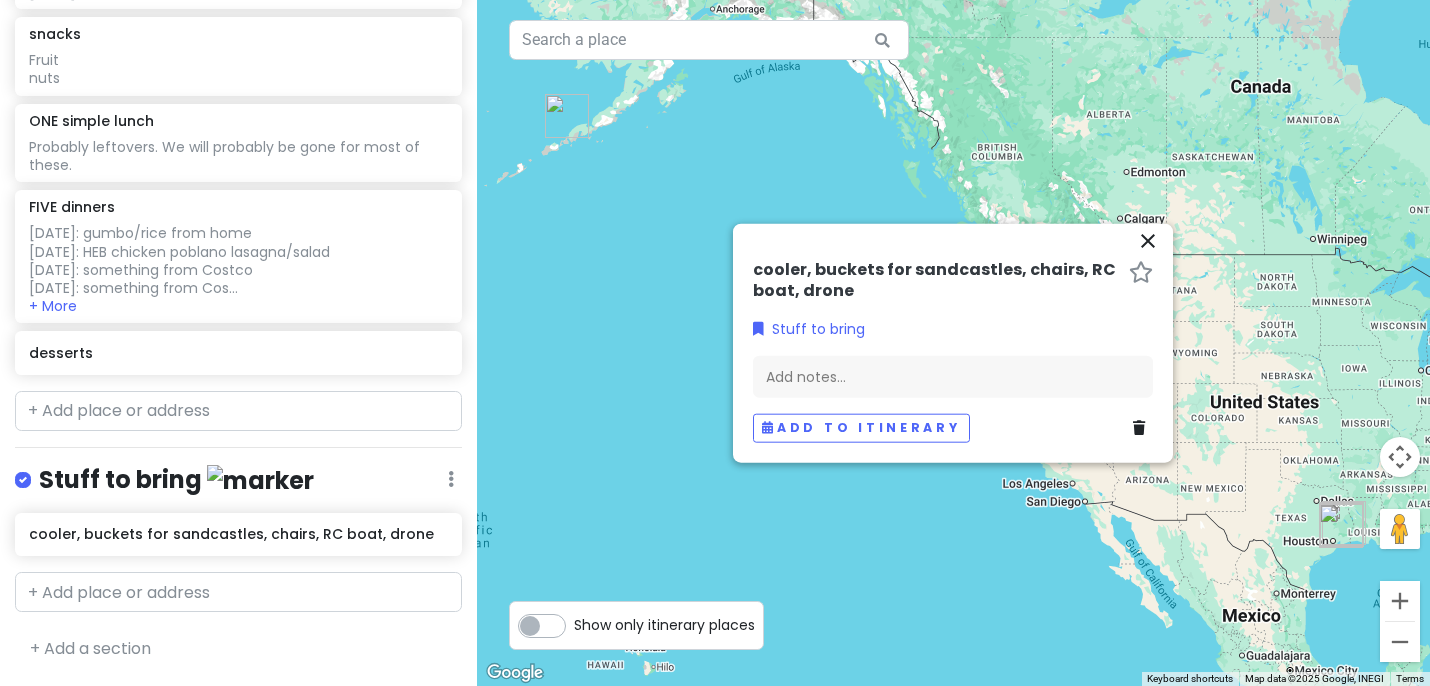 click on "cooler, buckets for sandcastles, chairs, RC boat, drone" at bounding box center [937, 281] 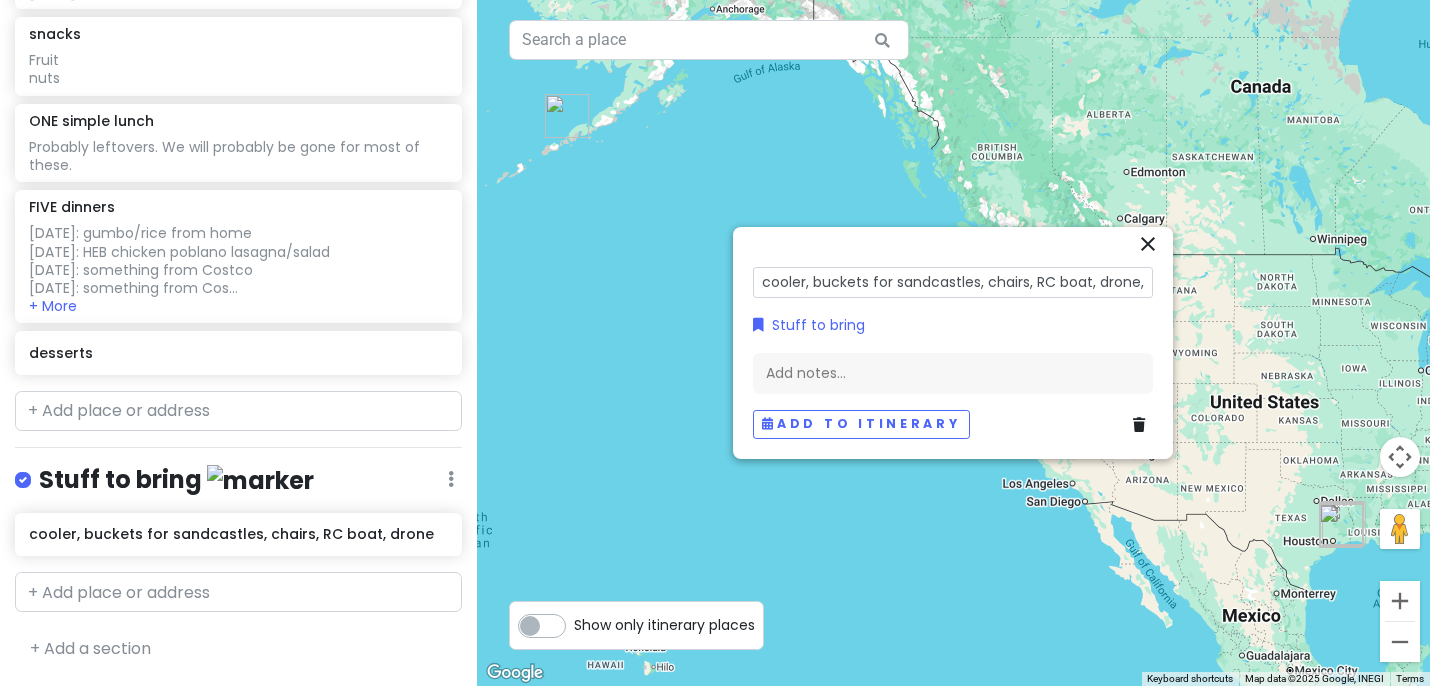 scroll, scrollTop: 0, scrollLeft: 1, axis: horizontal 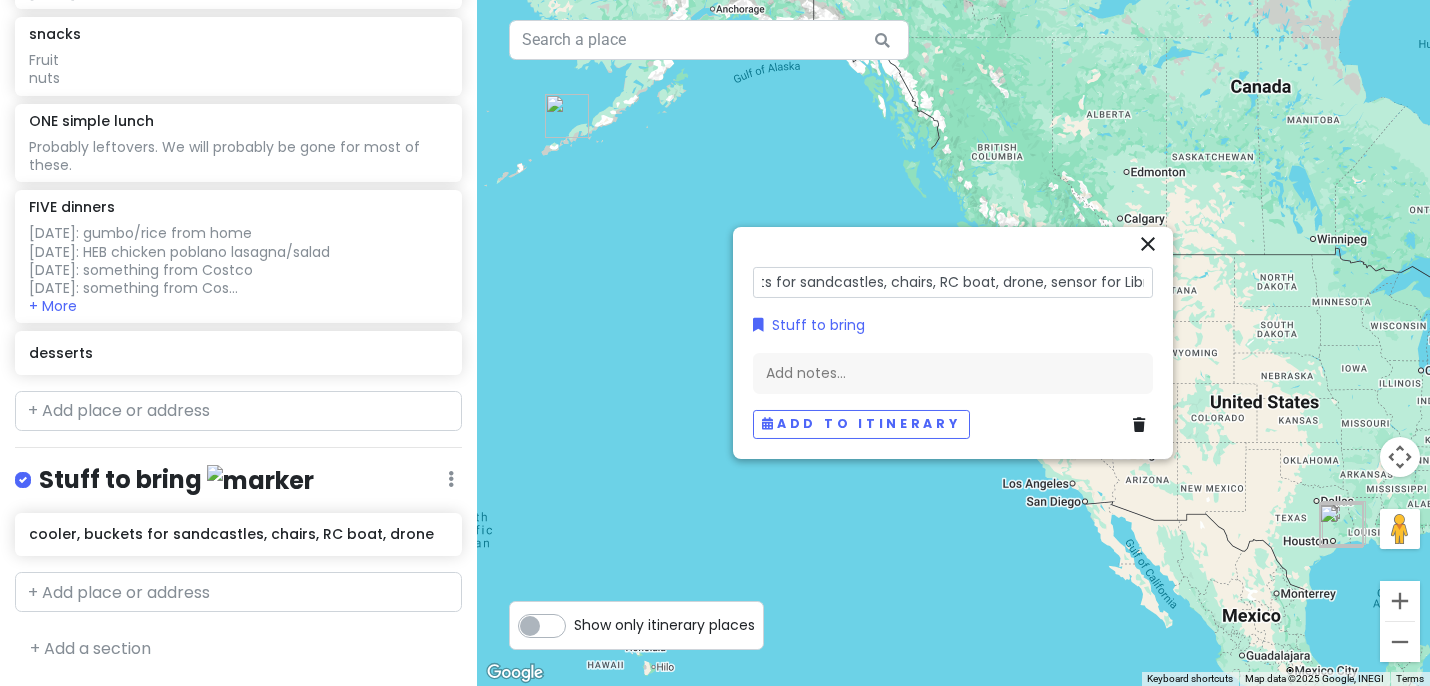 type on "cooler, buckets for sandcastles, chairs, RC boat, drone, sensor for Libra" 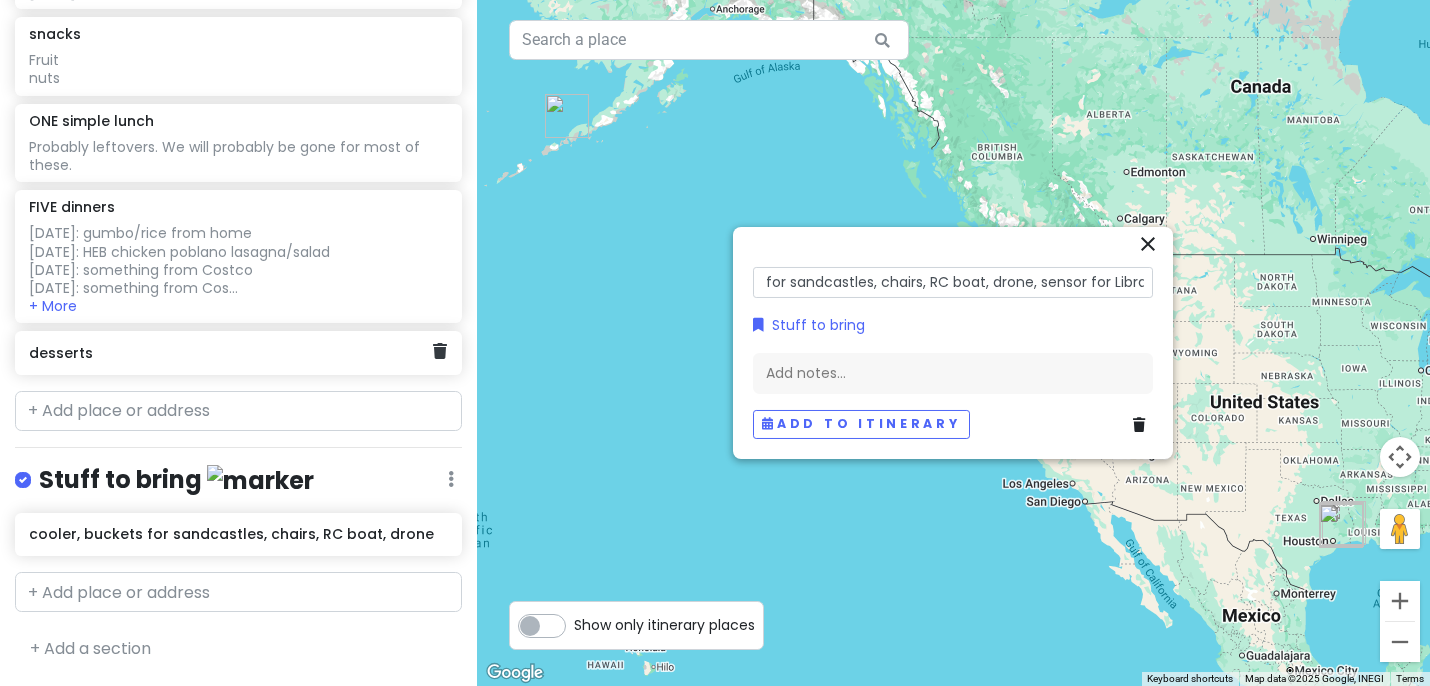 scroll, scrollTop: 3803, scrollLeft: 0, axis: vertical 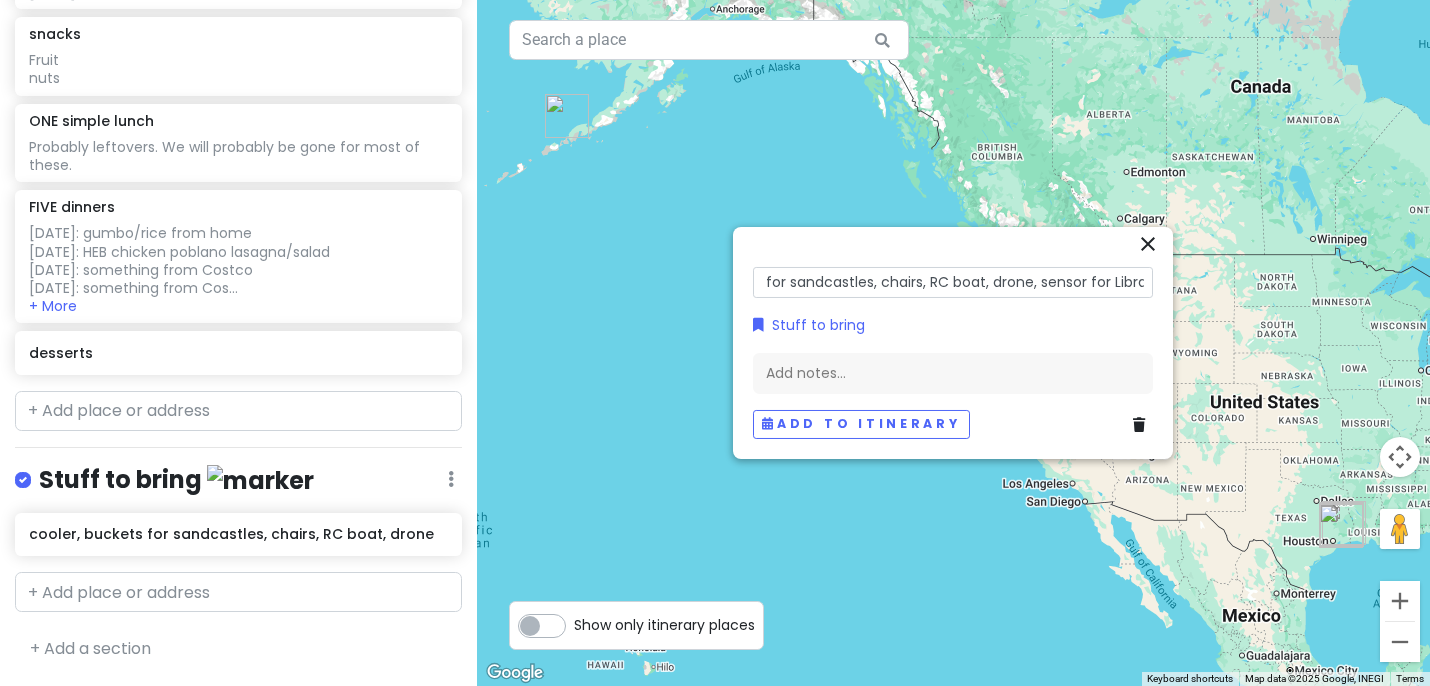 click on "[DATE]: casserole
[DATE]:
[DATE]:
[DATE]:
[DATE]:" at bounding box center (238, -3217) 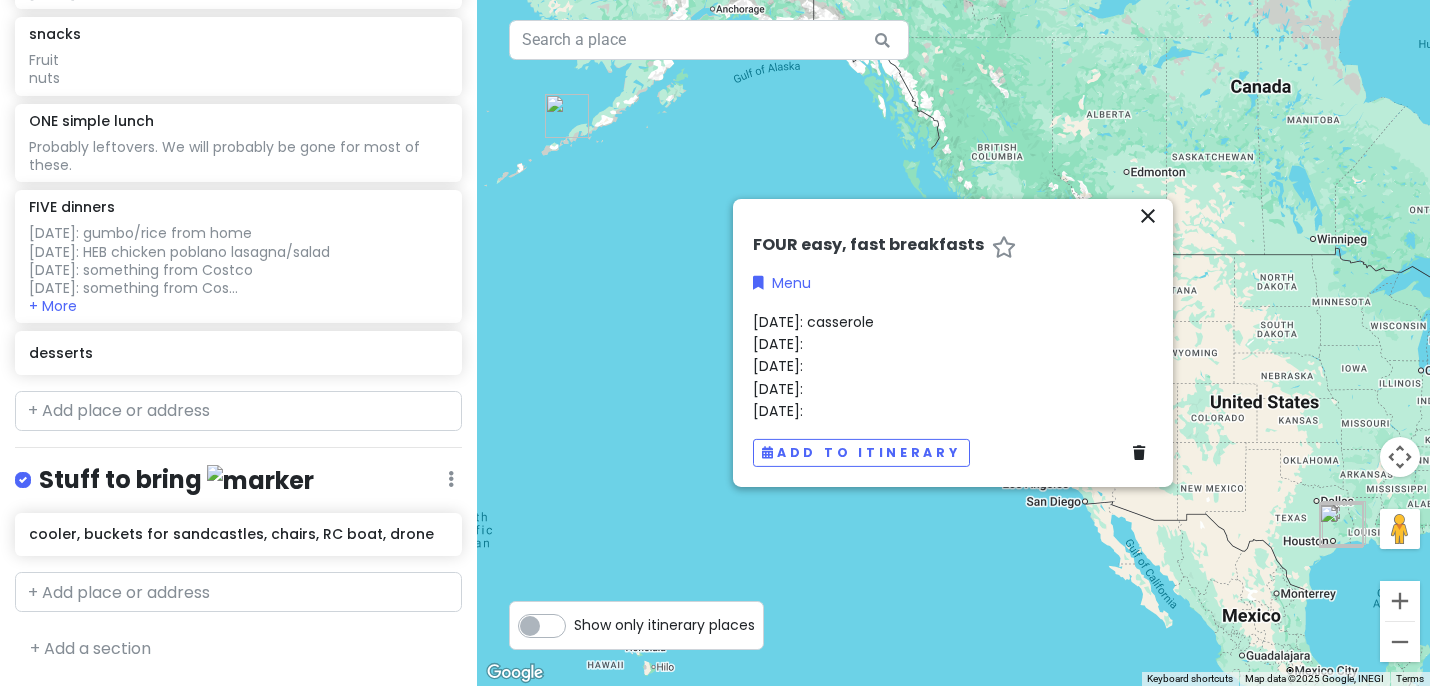 click on "[DATE]: casserole
[DATE]:
[DATE]:
[DATE]:
[DATE]:" at bounding box center [238, -3217] 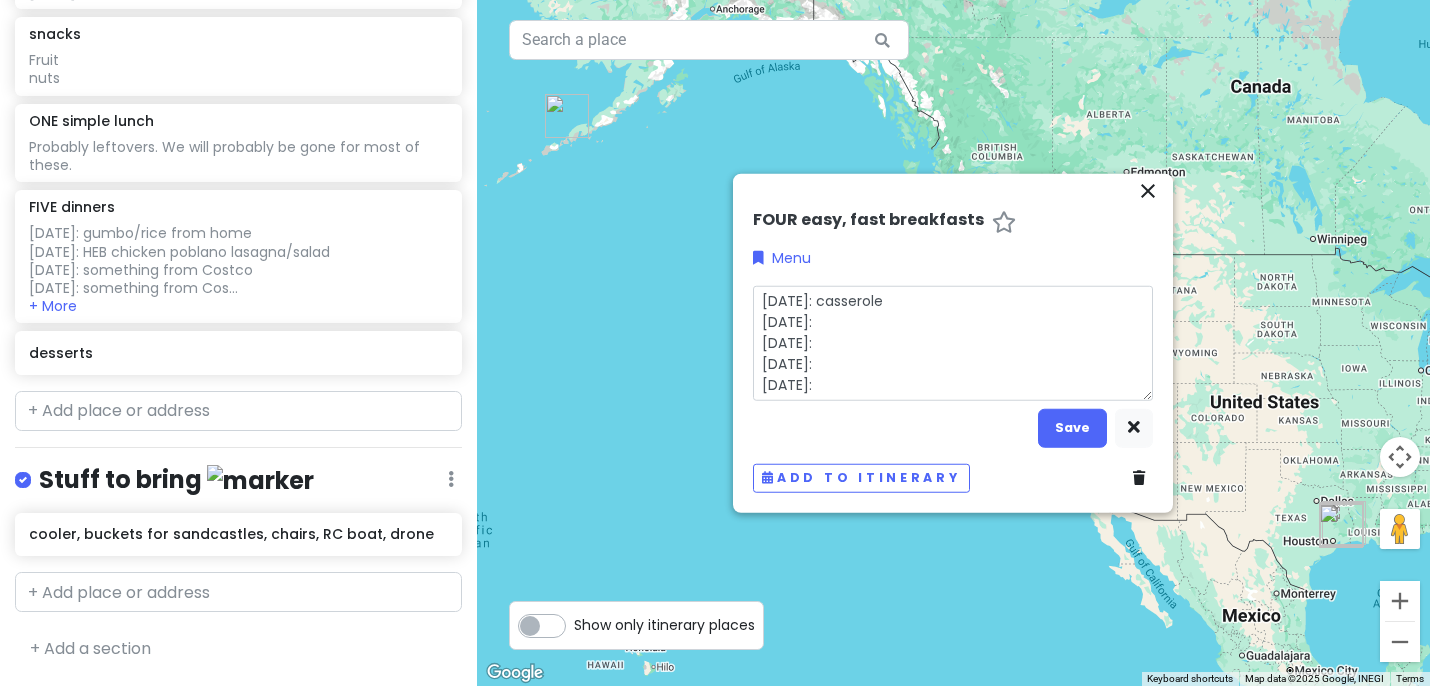 click on "[DATE]: casserole
[DATE]:
[DATE]:
[DATE]:
[DATE]:" at bounding box center [953, 342] 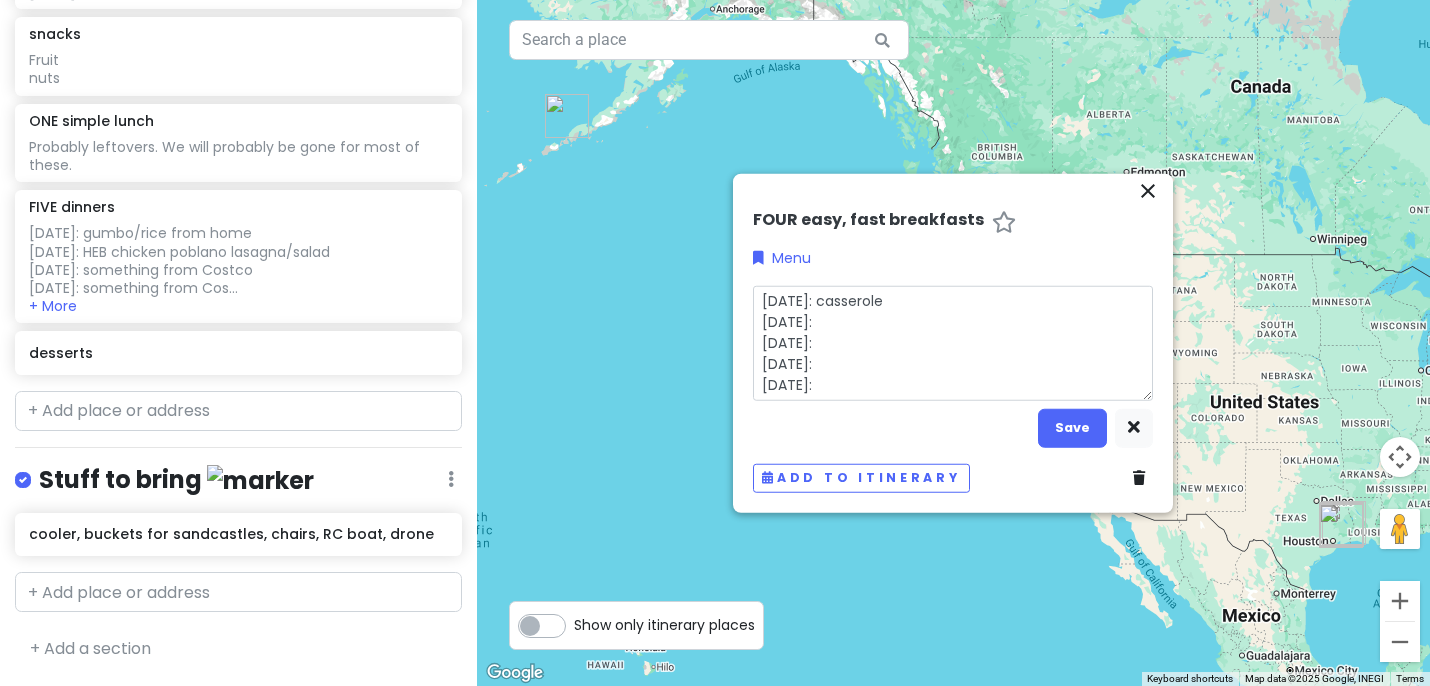 click on "[DATE]: casserole
[DATE]:
[DATE]:
[DATE]:
[DATE]:" at bounding box center (953, 342) 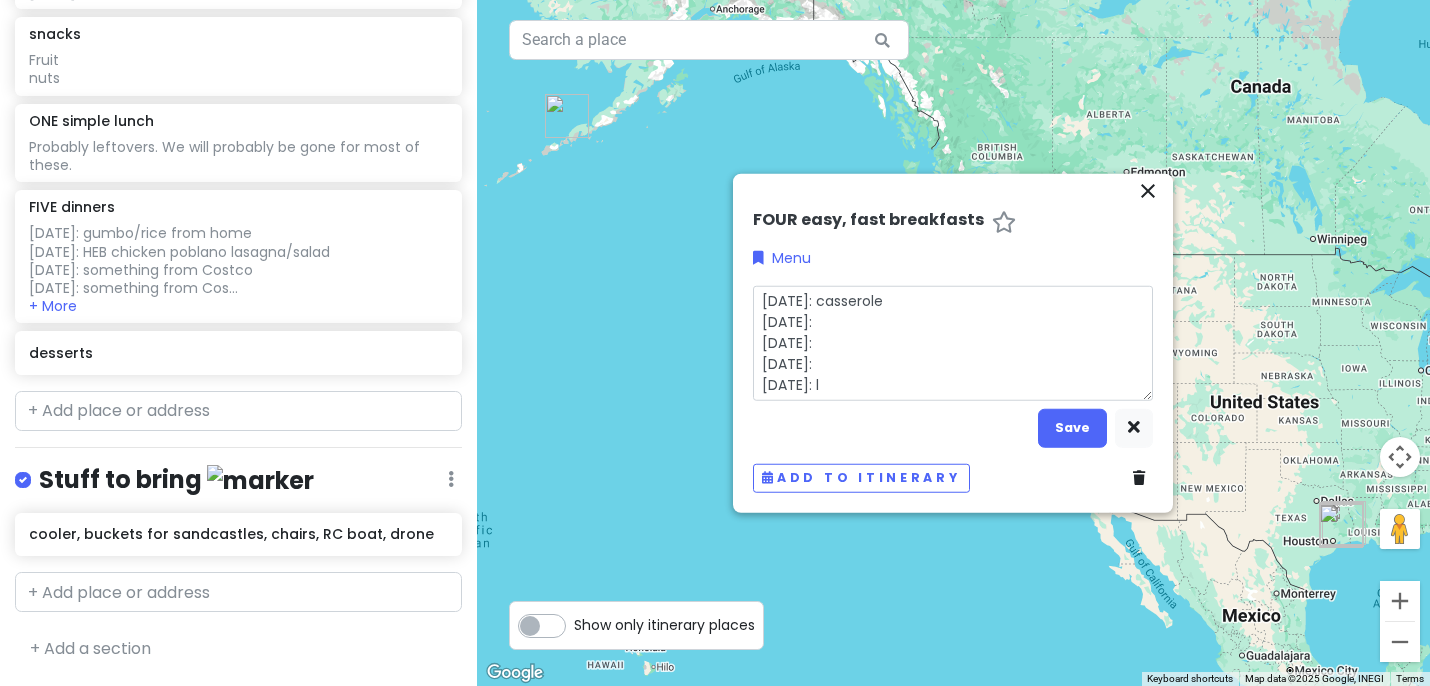type on "x" 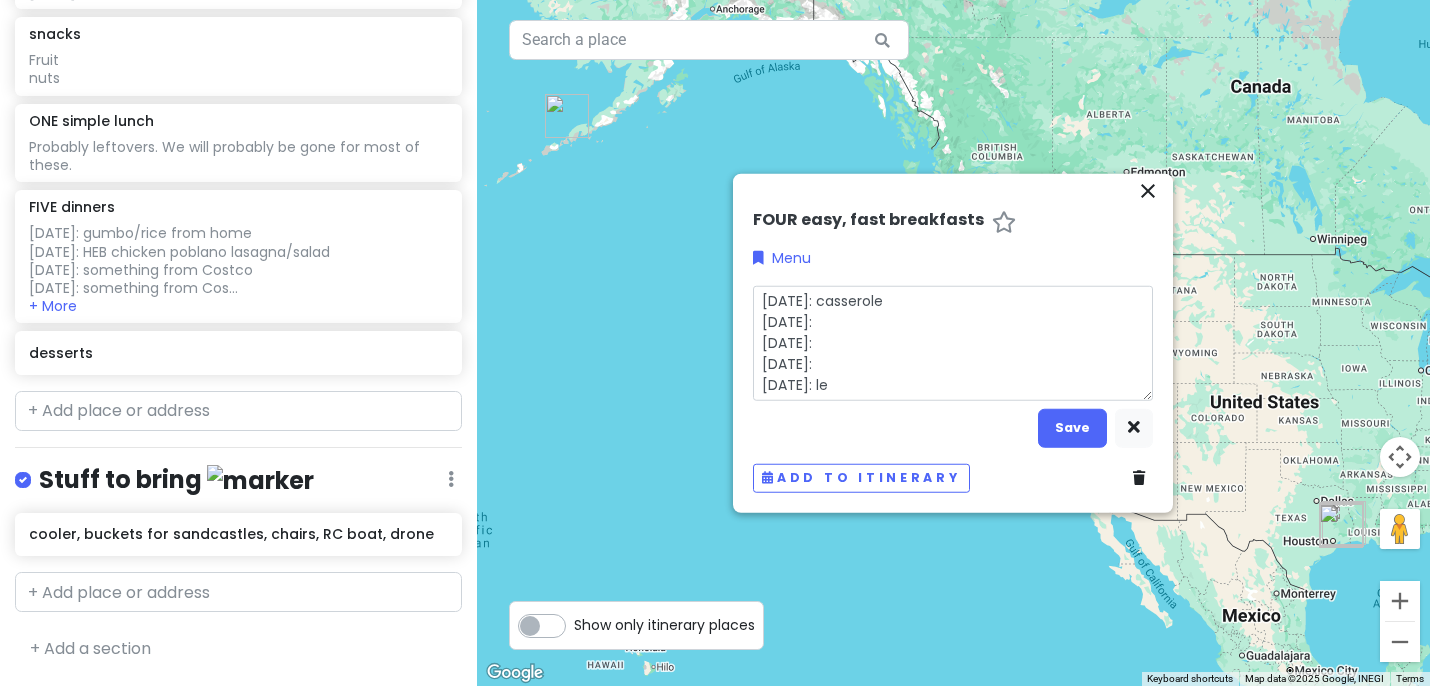 type on "x" 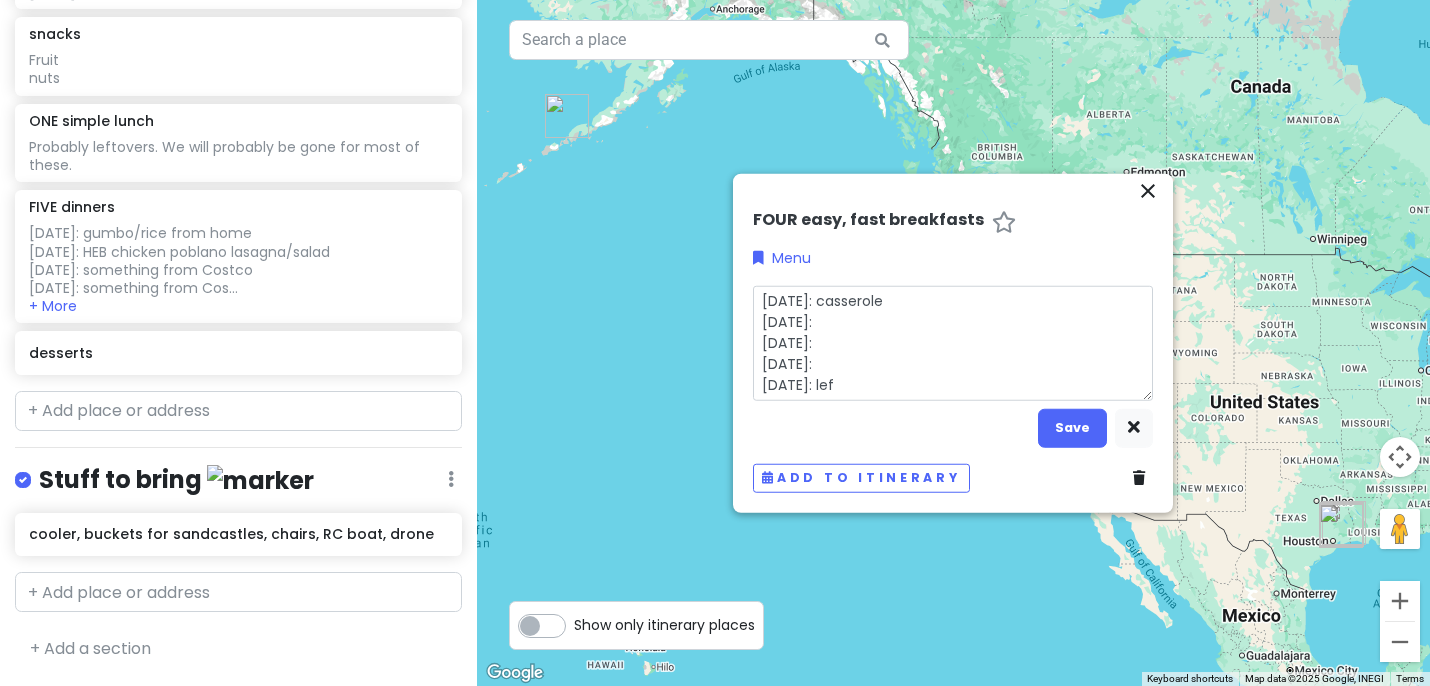 type on "x" 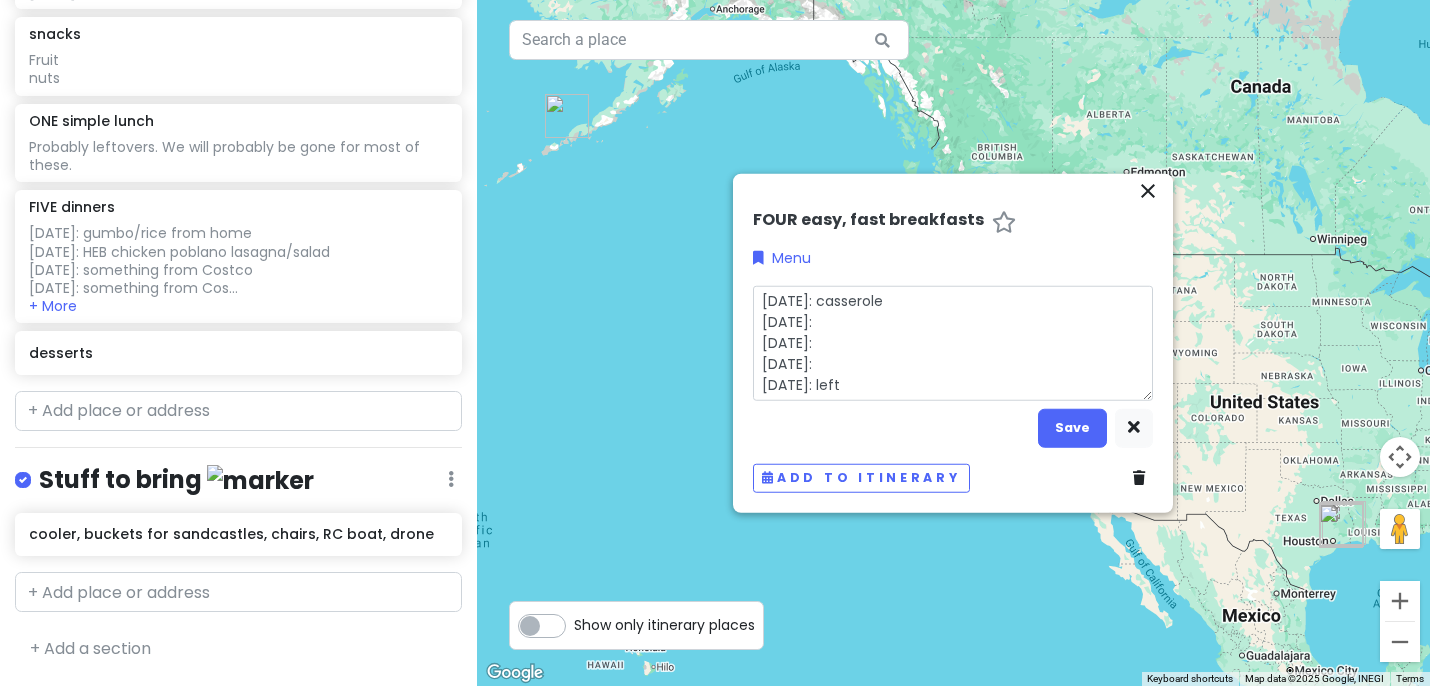 type on "x" 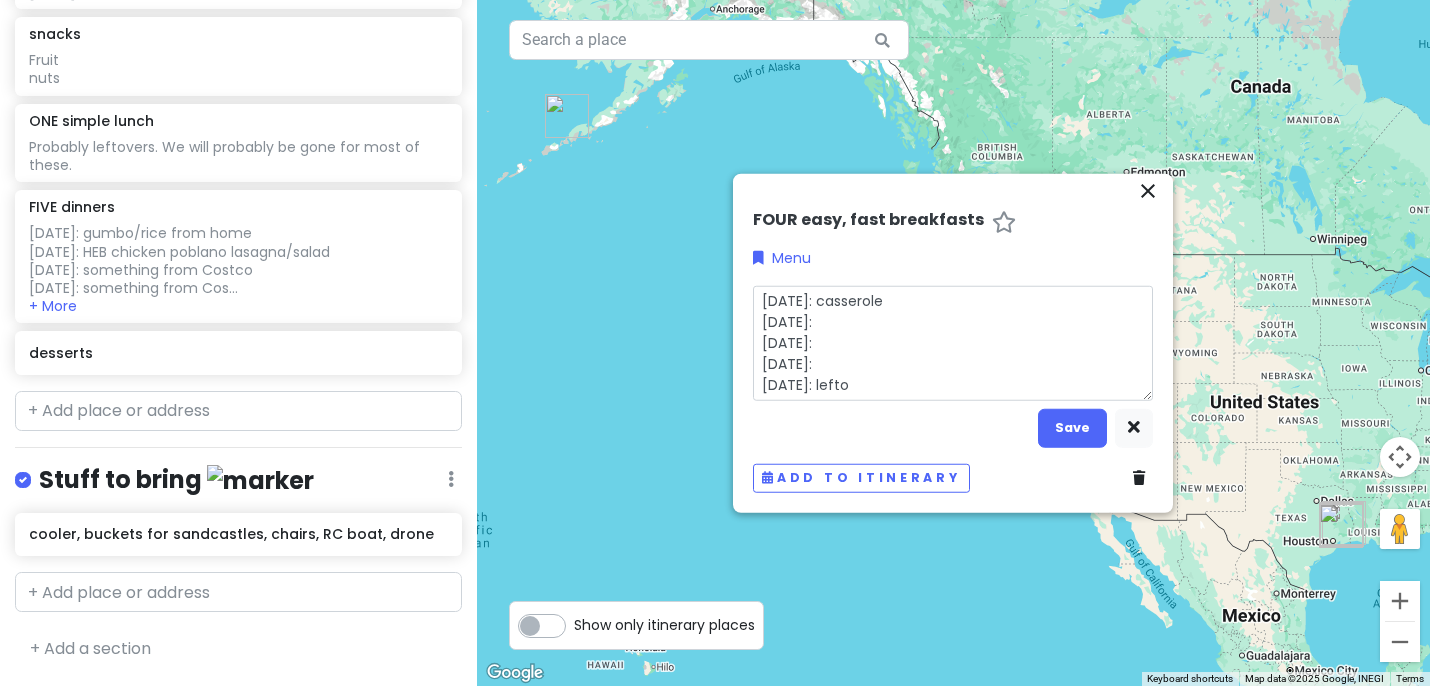 type on "x" 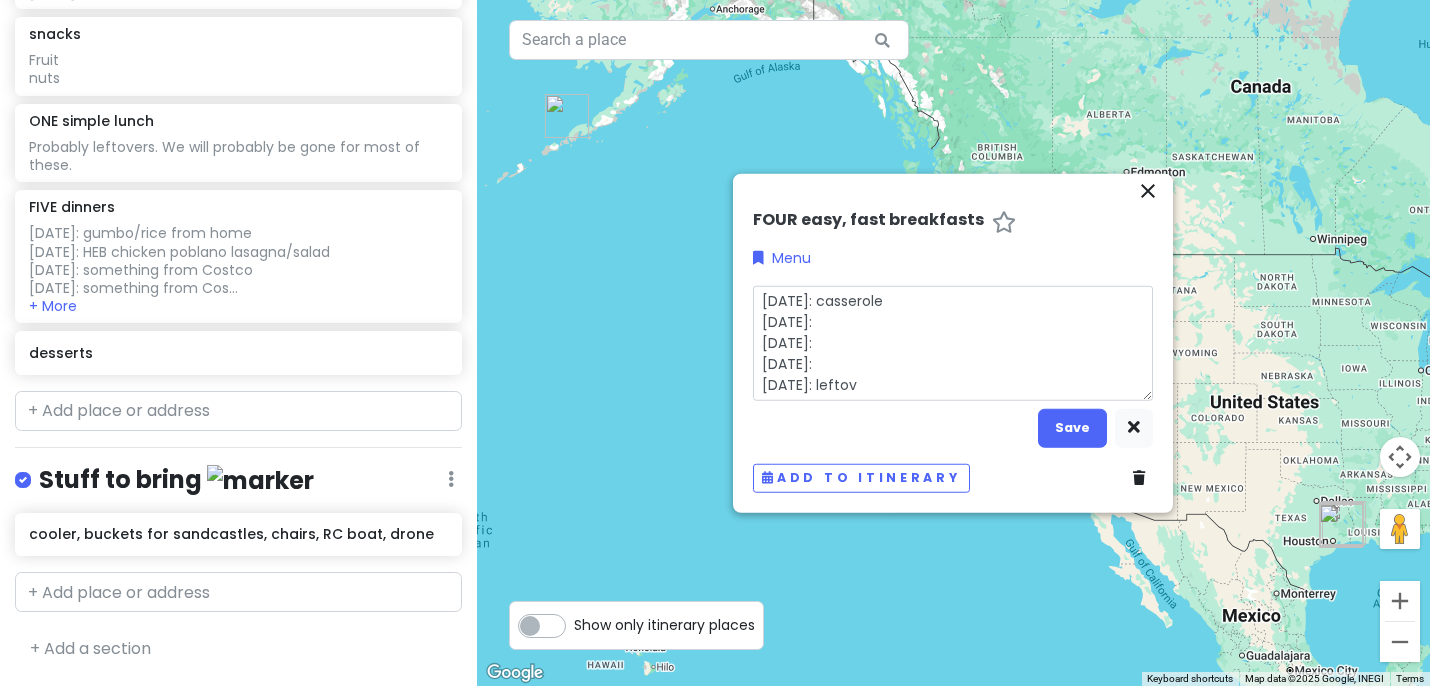type on "x" 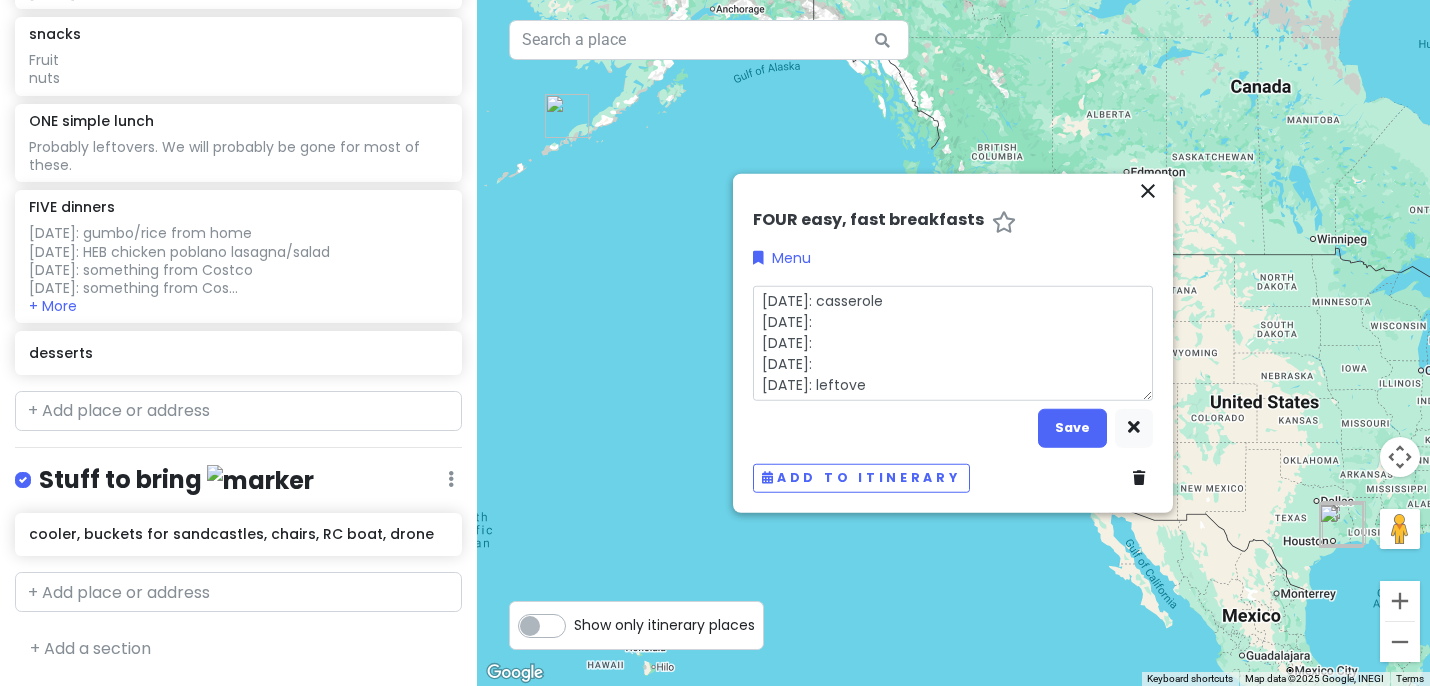 type on "x" 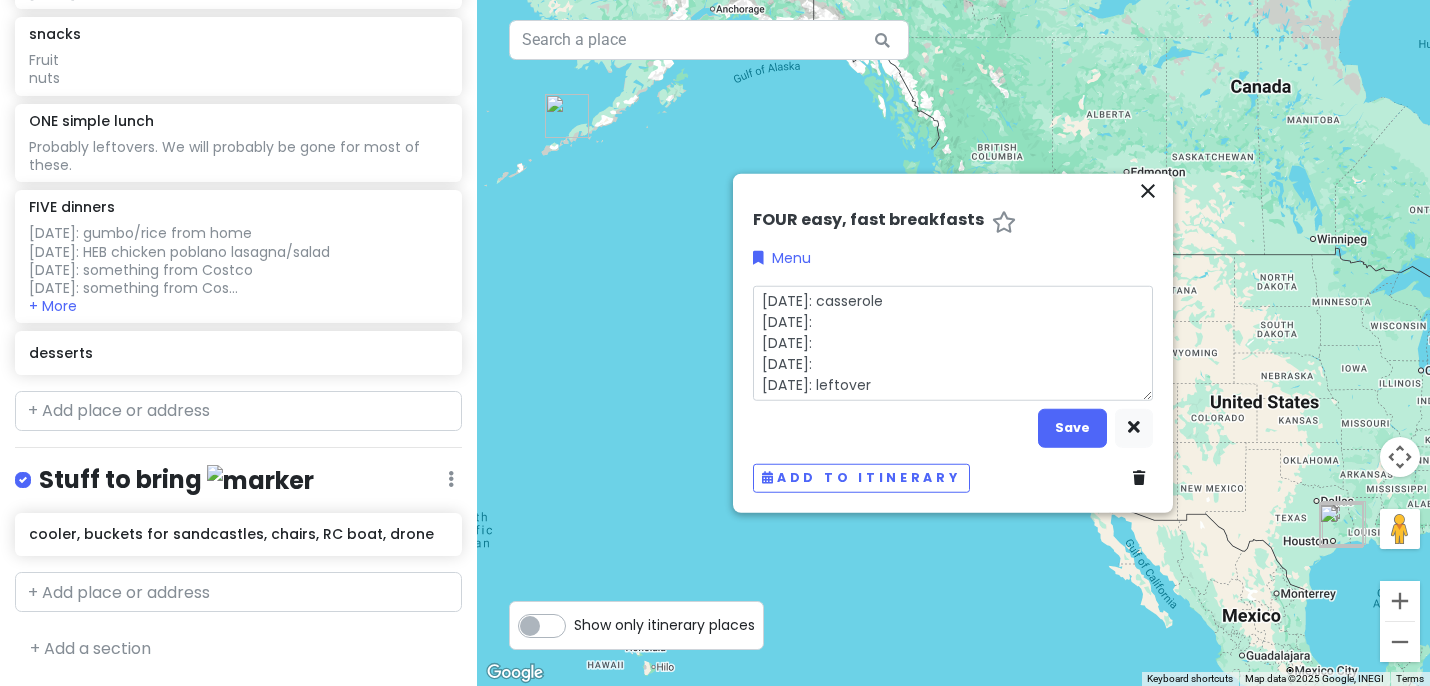 type on "x" 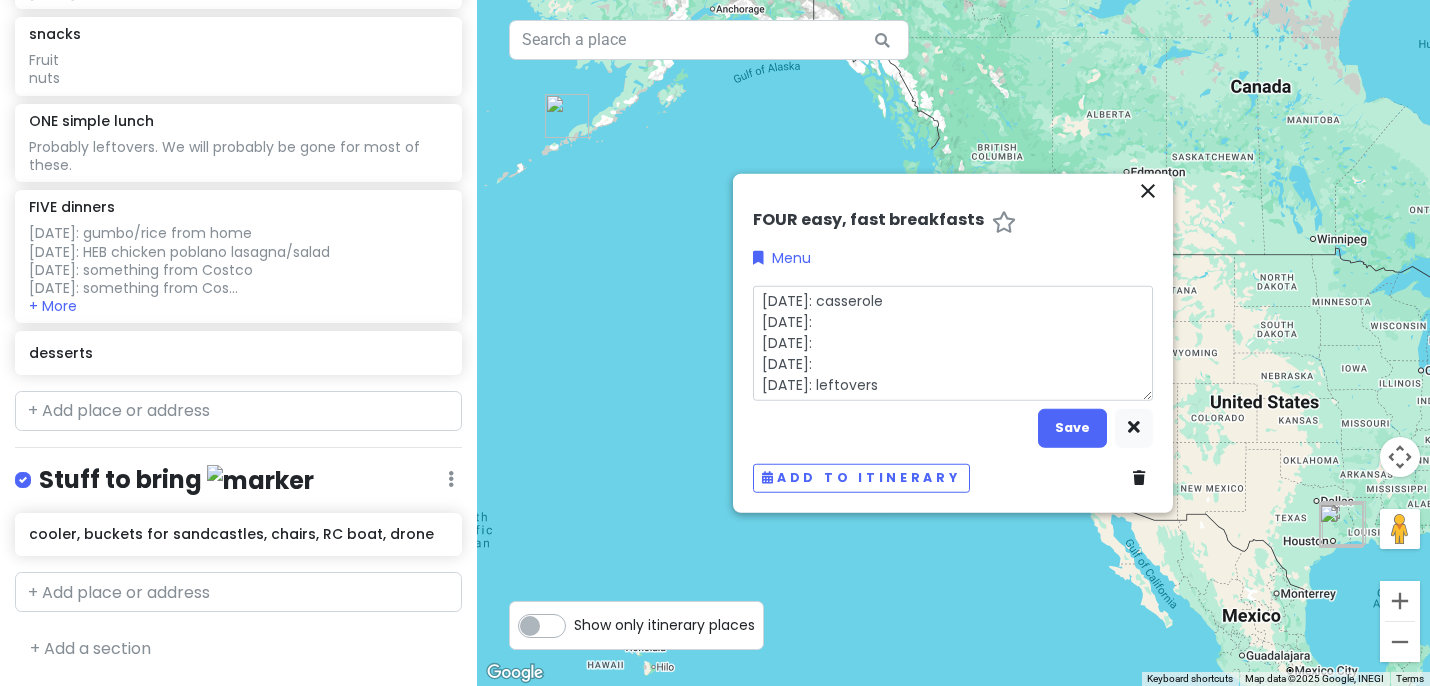 click on "[DATE]: casserole
[DATE]:
[DATE]:
[DATE]:
[DATE]: leftovers" at bounding box center (953, 342) 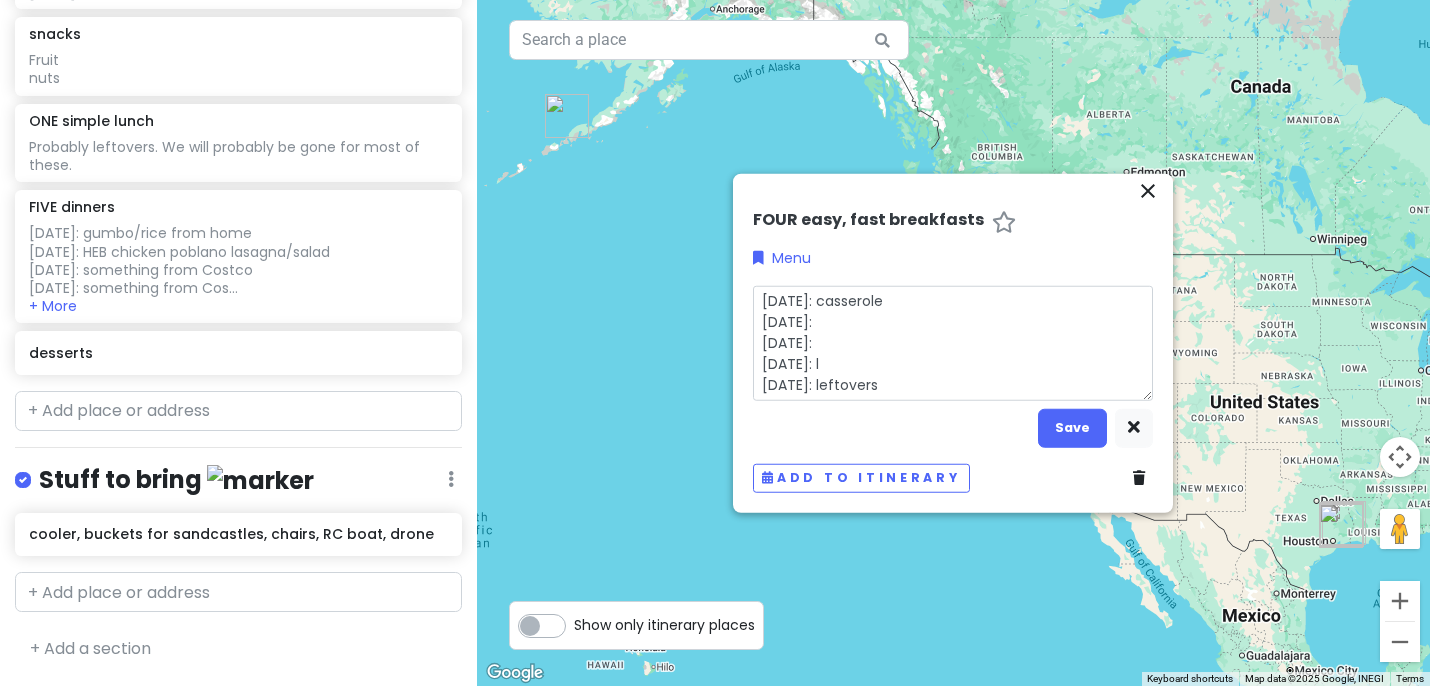 type on "x" 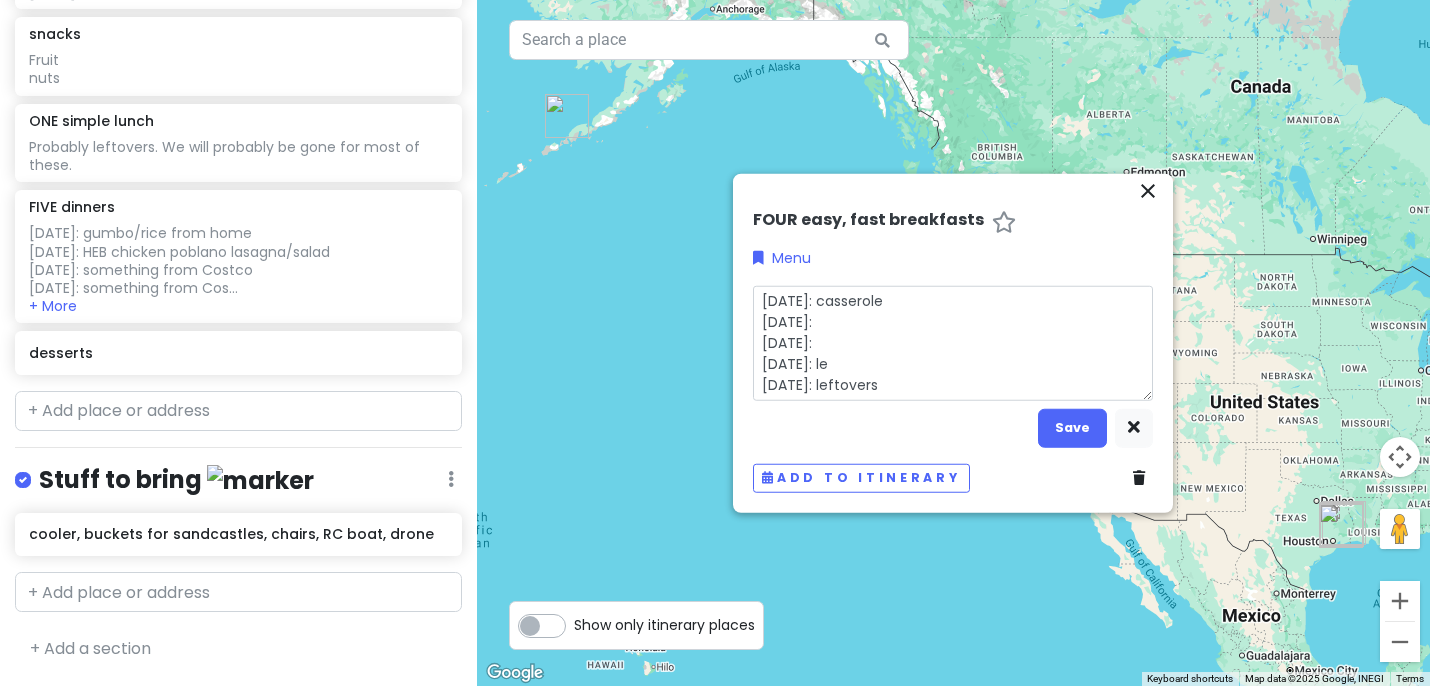 type on "x" 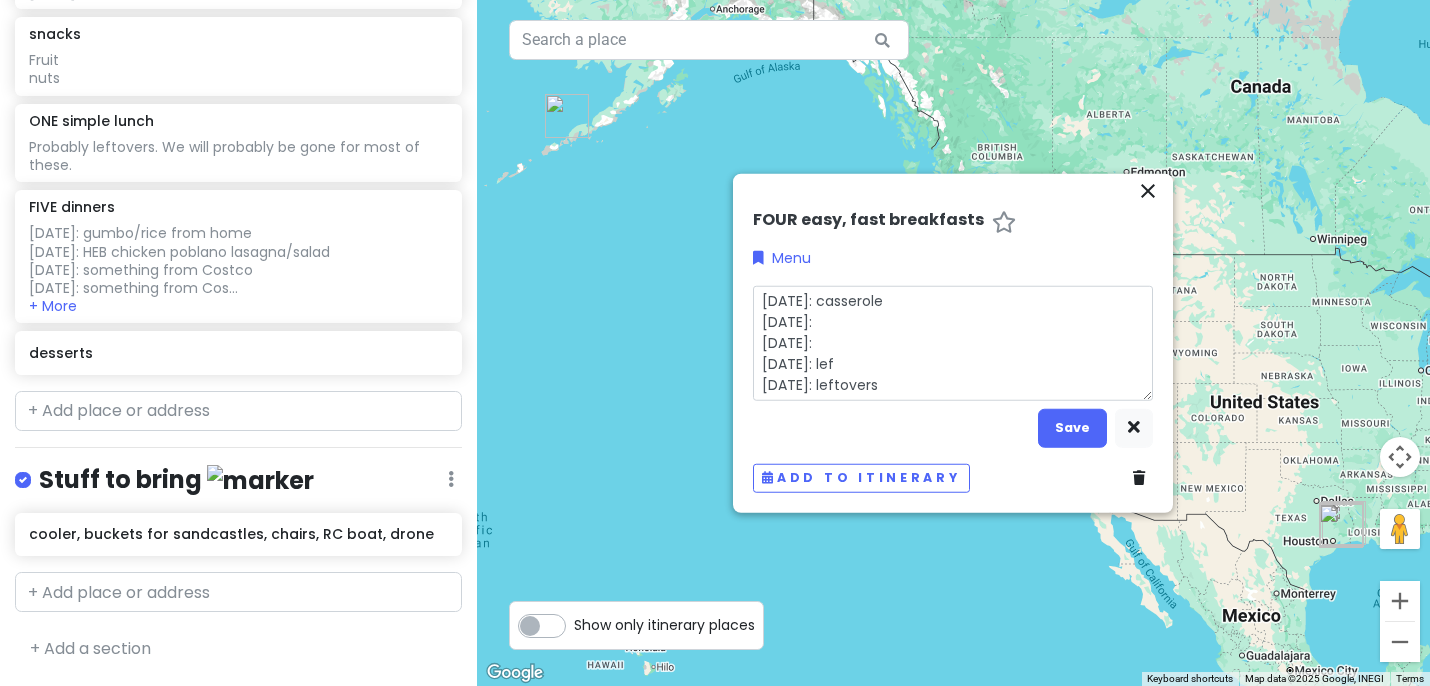 type on "x" 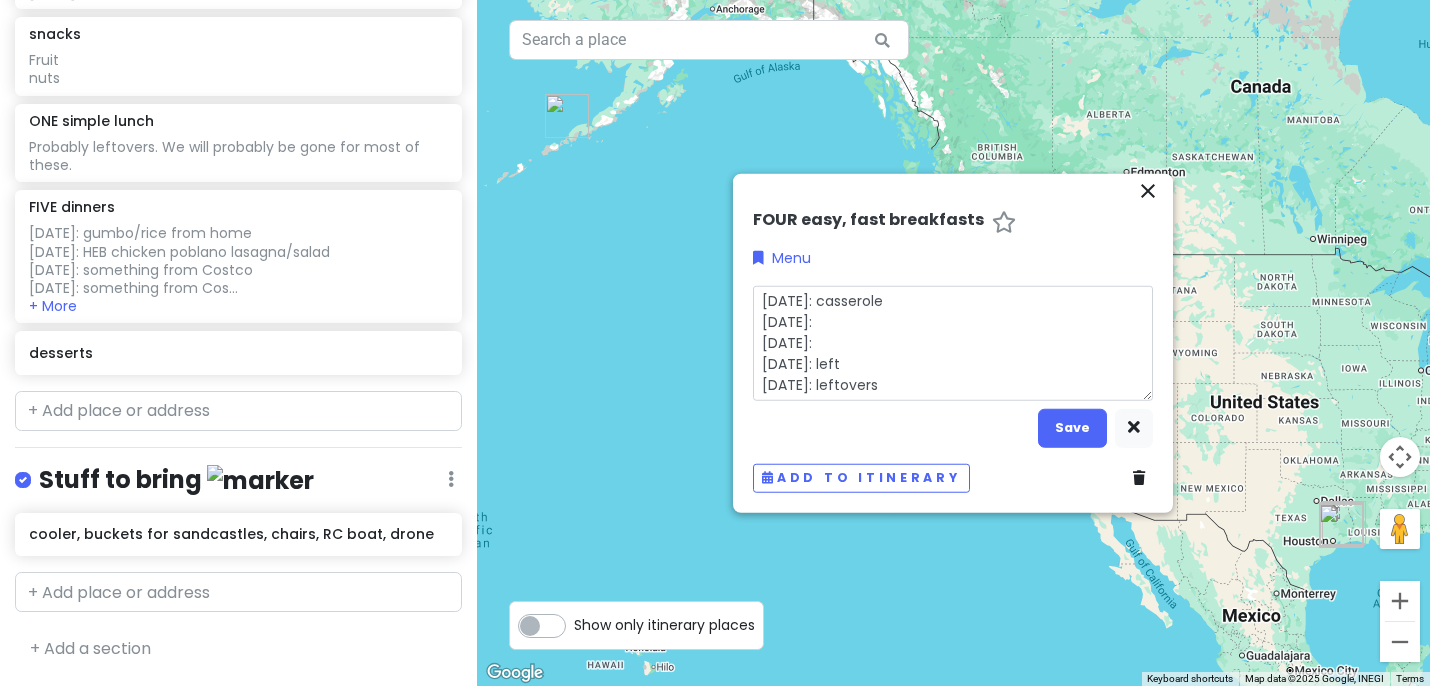 type on "x" 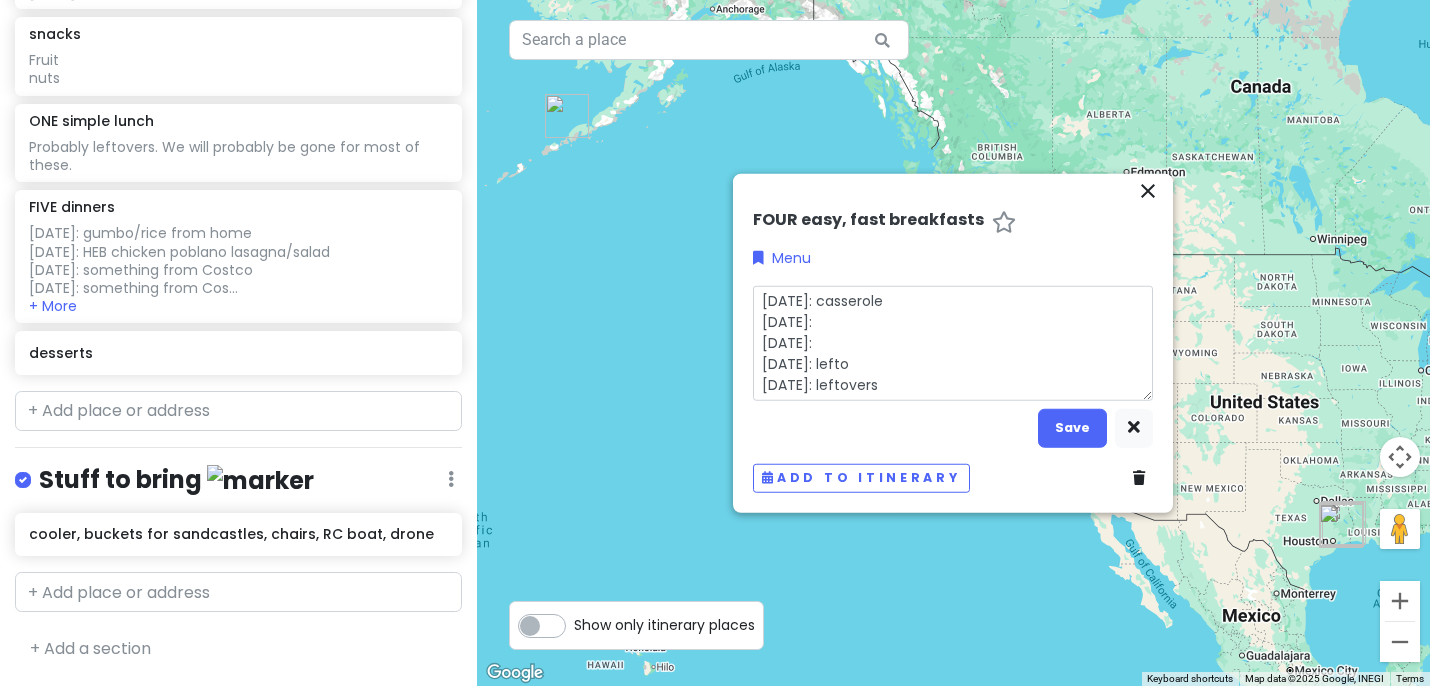 type on "x" 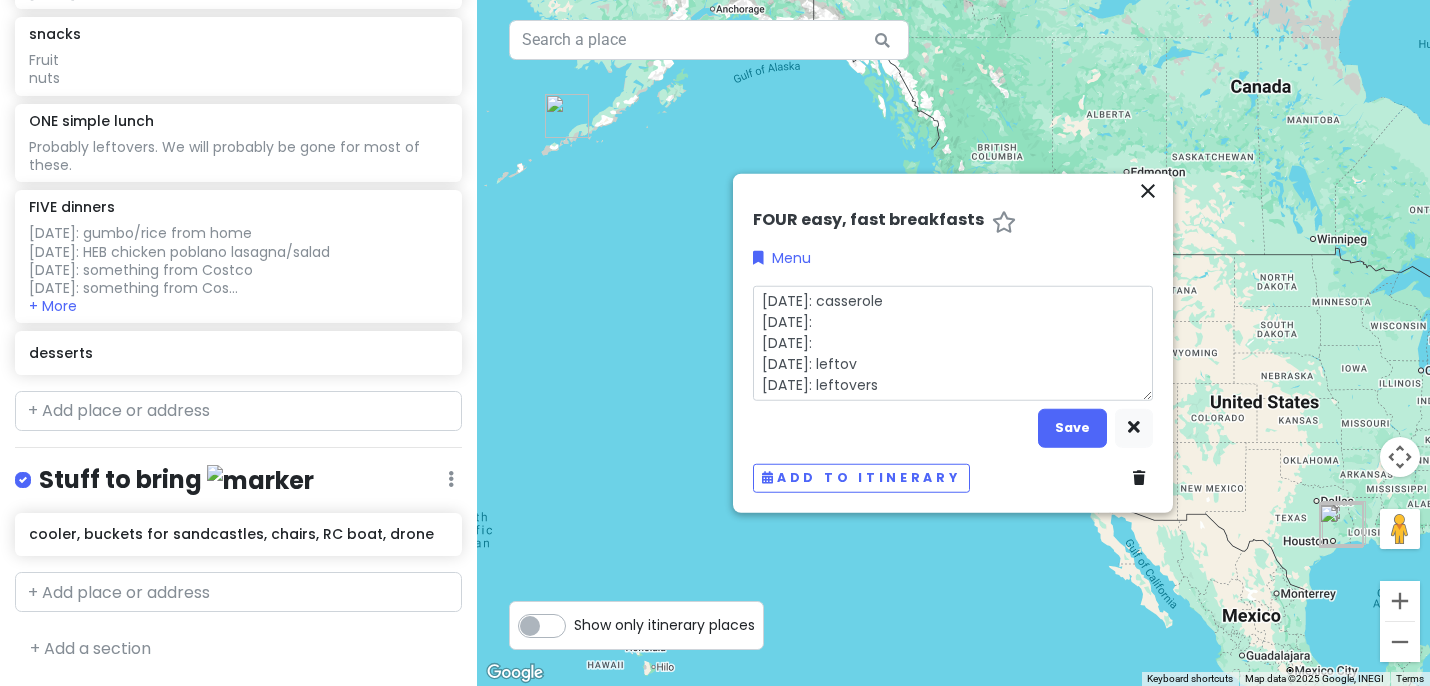 type on "x" 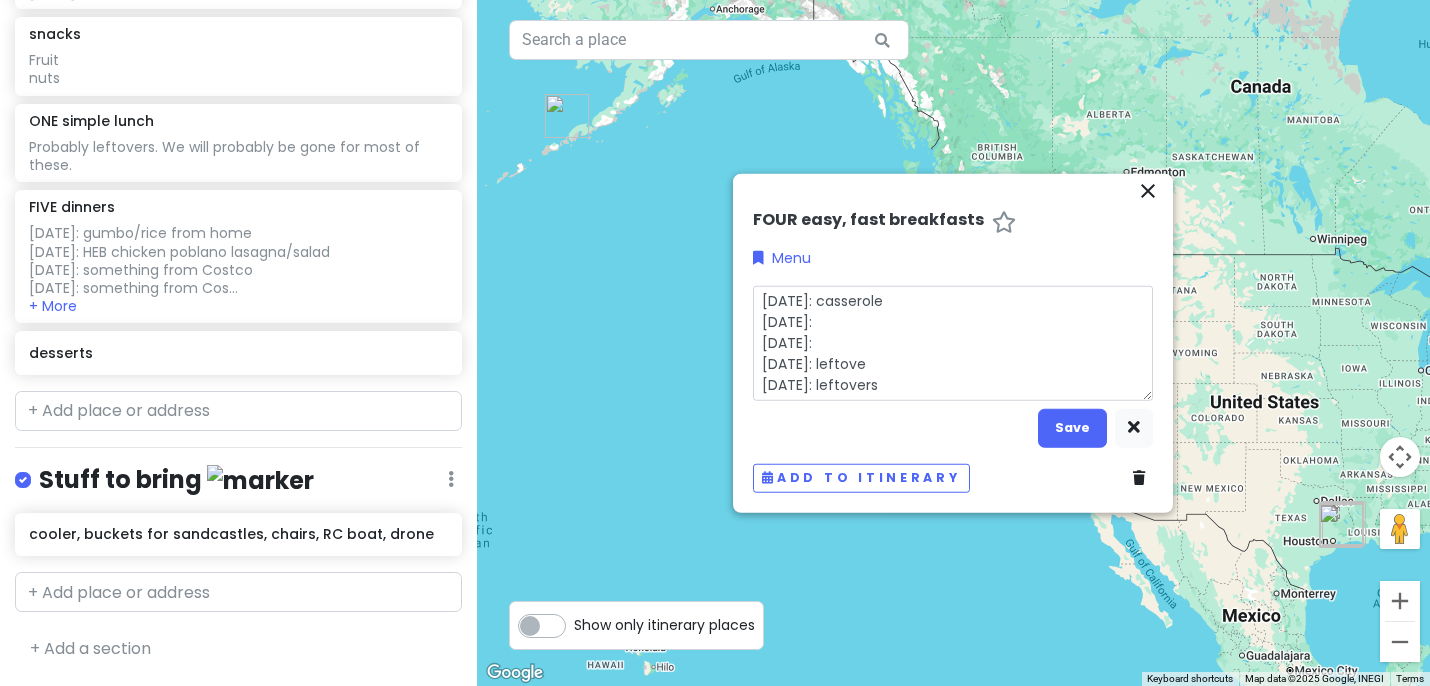 type on "x" 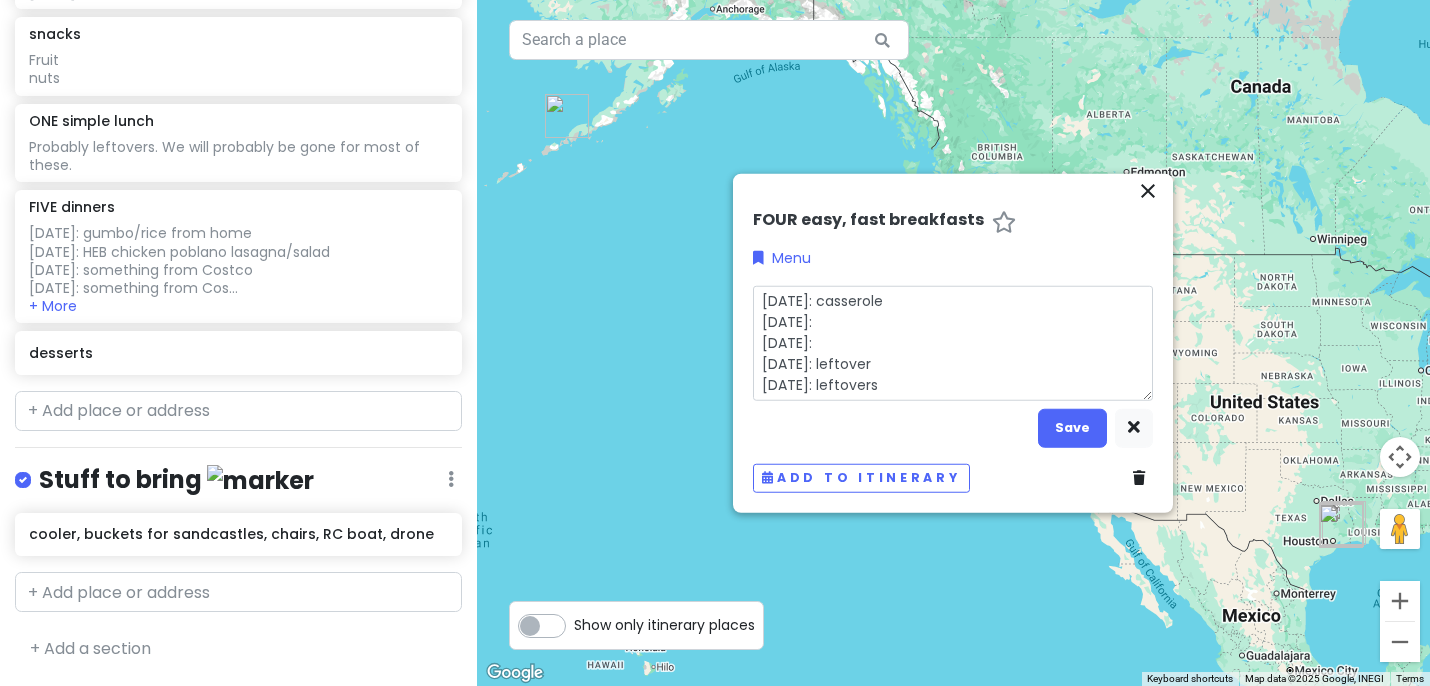 type on "x" 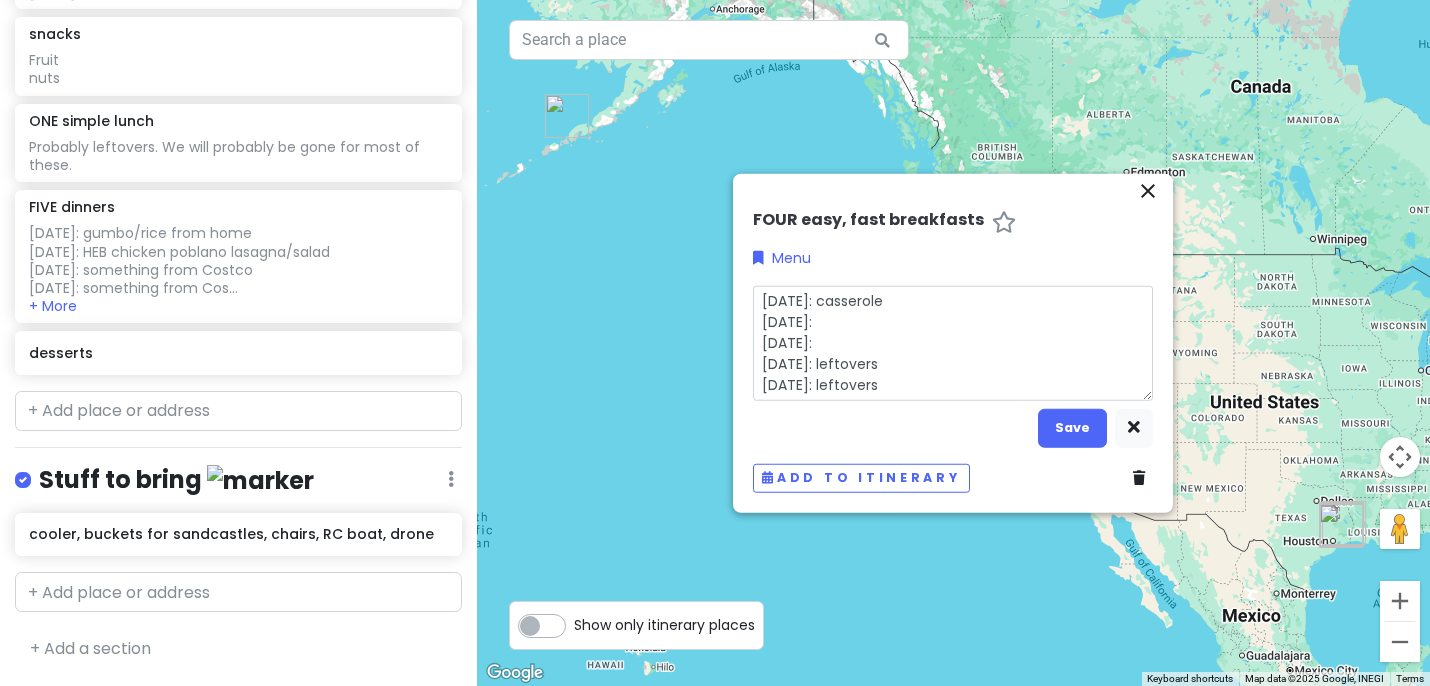 click on "[DATE]: casserole
[DATE]:
[DATE]:
[DATE]: leftovers
[DATE]: leftovers" at bounding box center [953, 342] 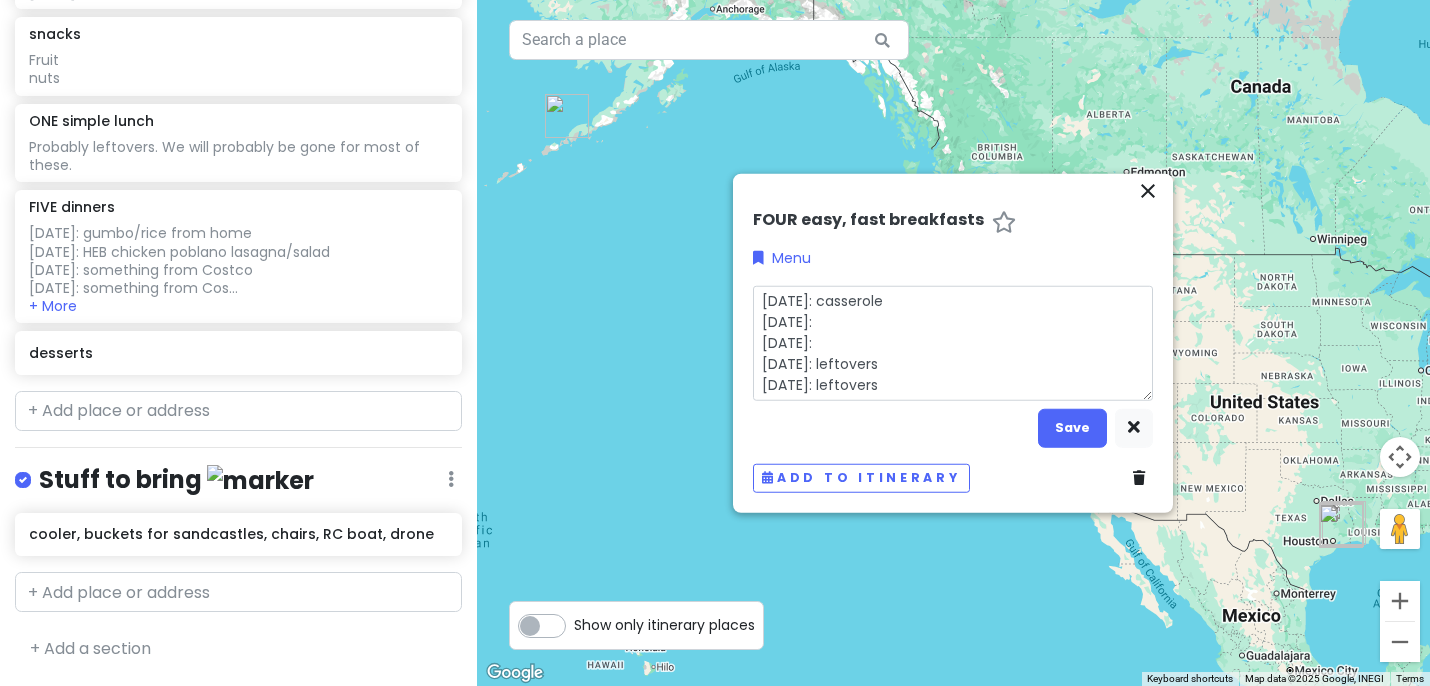 type on "x" 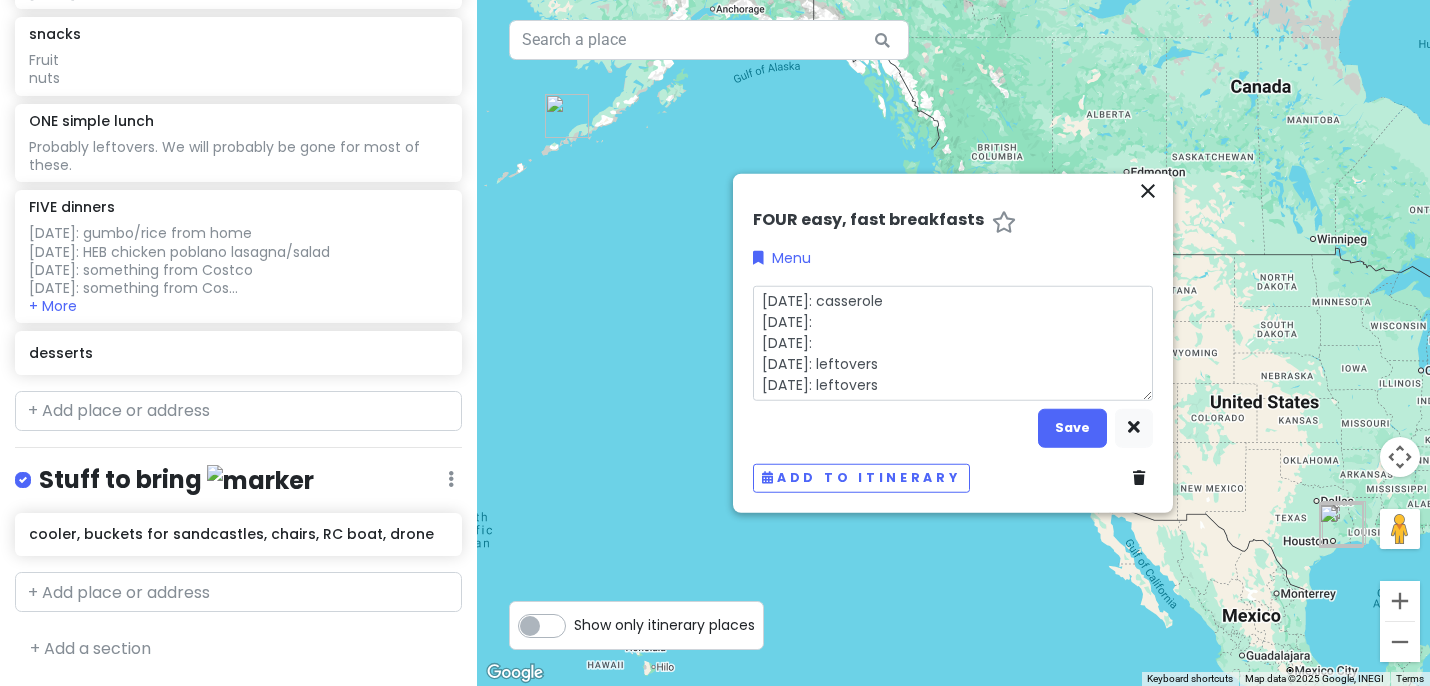 type on "x" 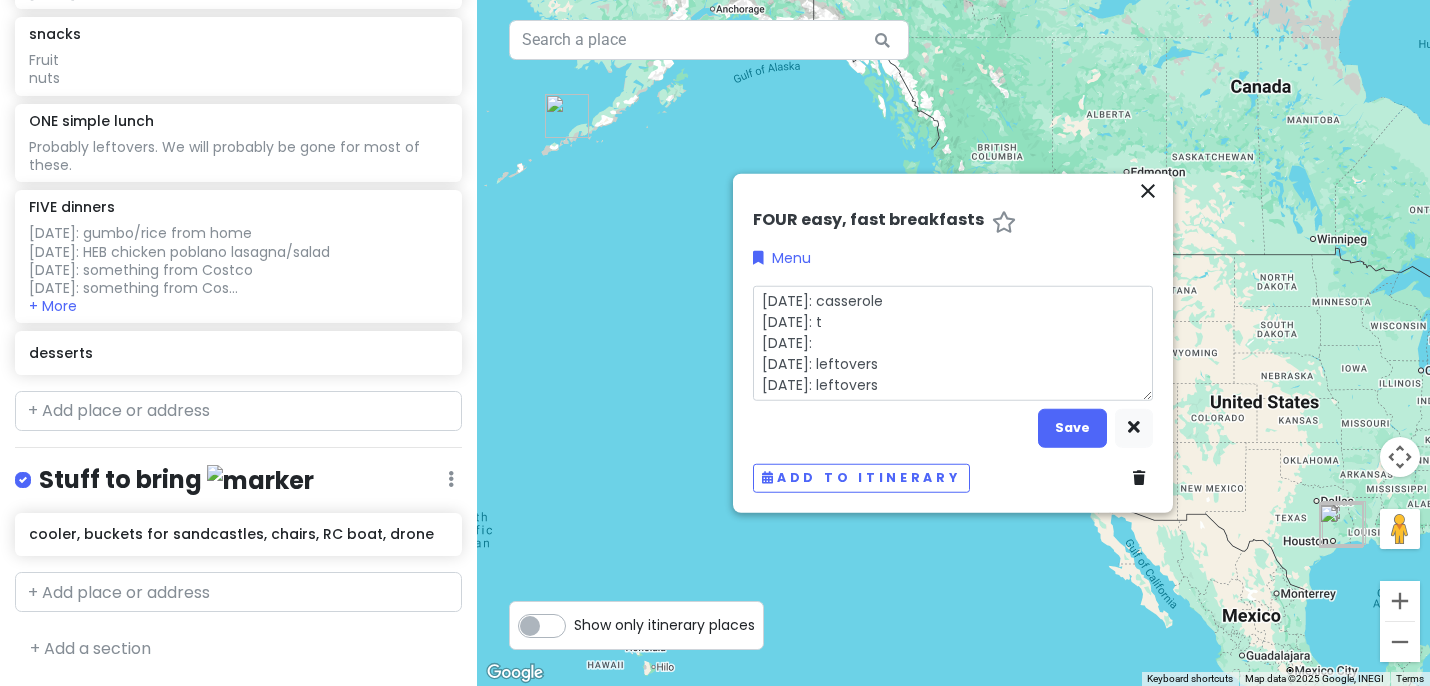 type on "x" 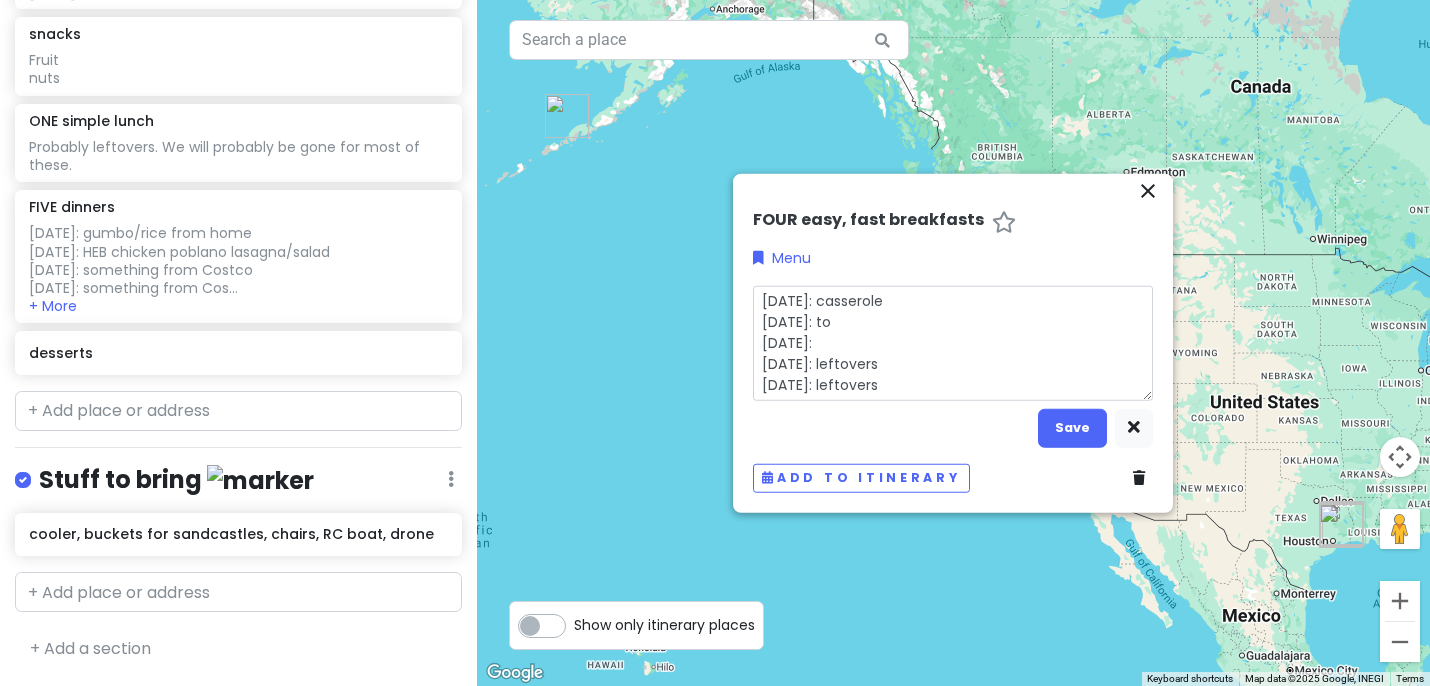 type on "x" 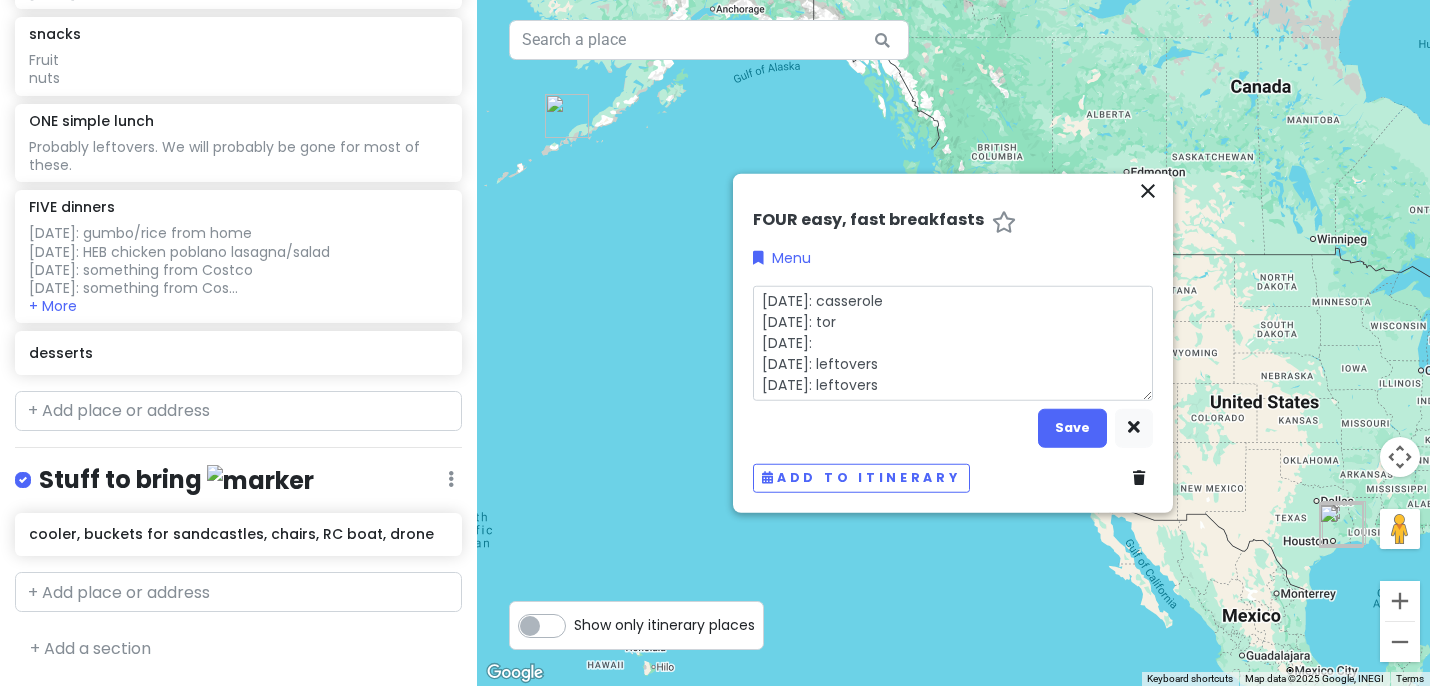 type on "x" 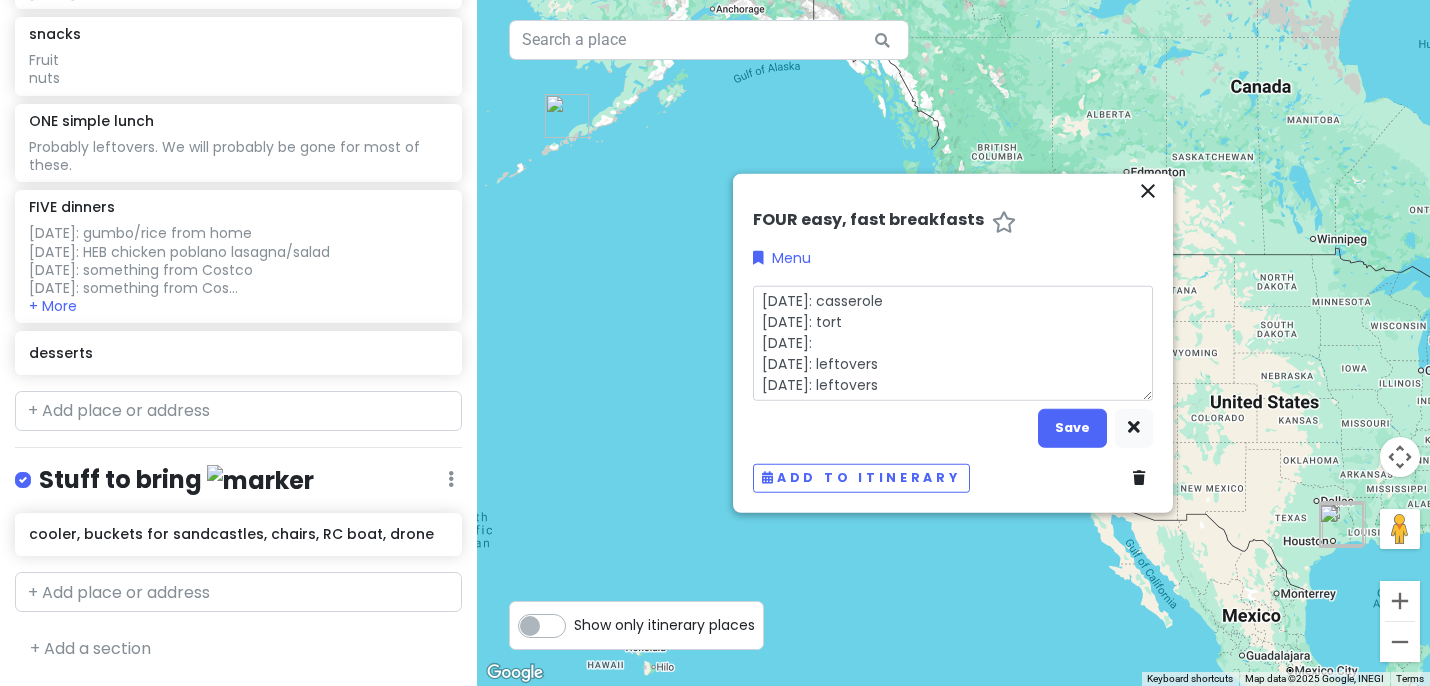 type on "x" 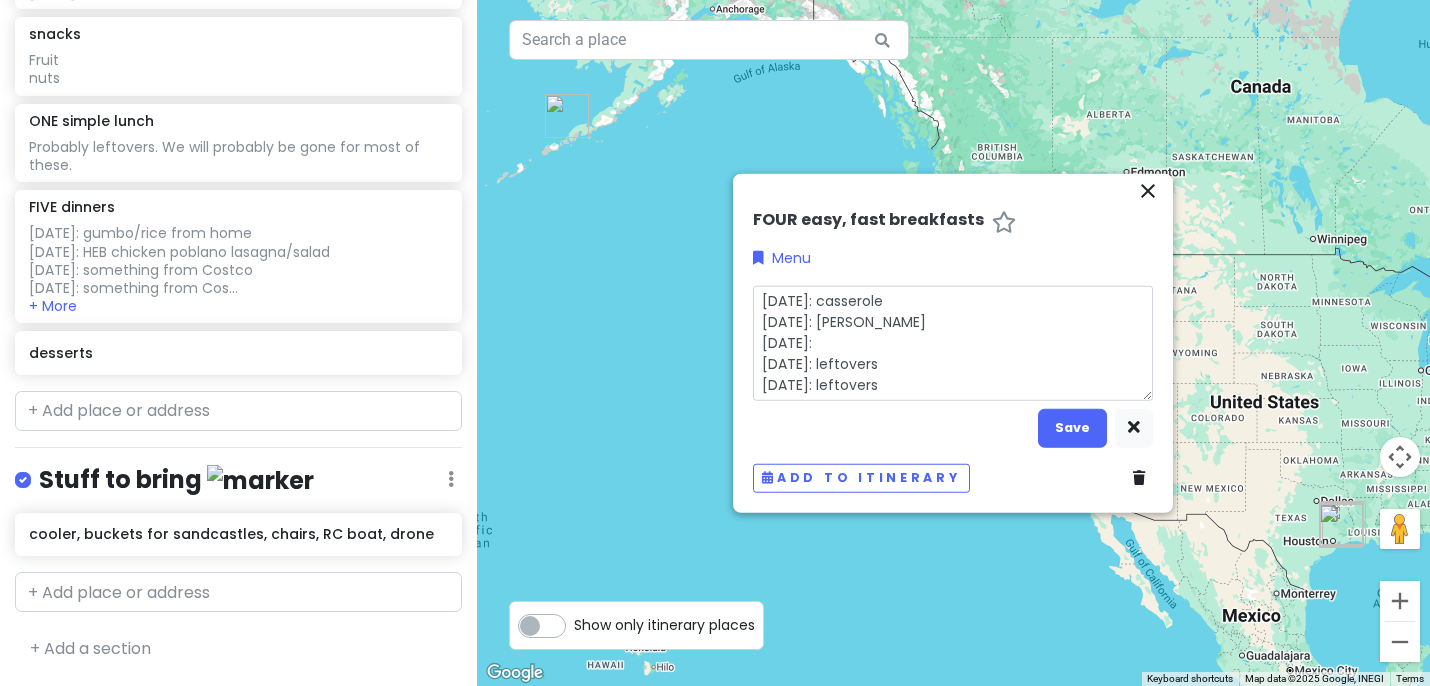 type on "x" 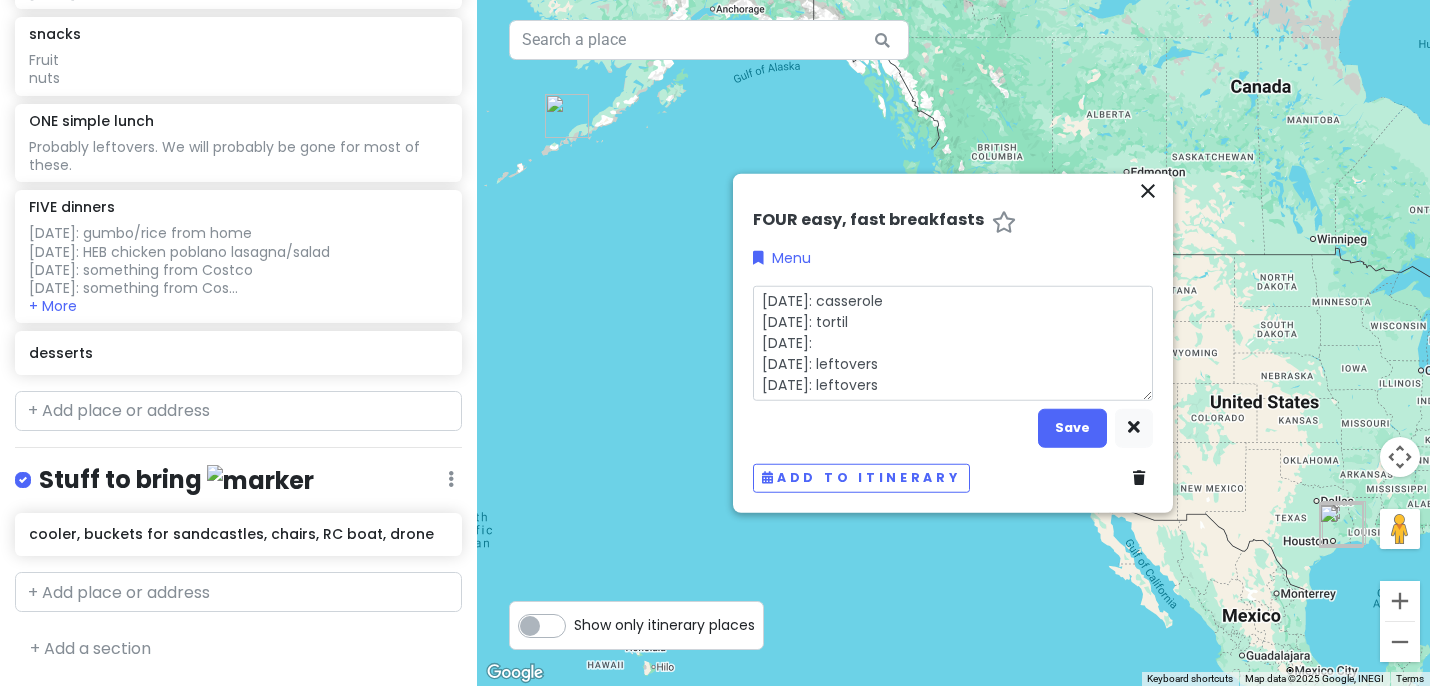 type on "x" 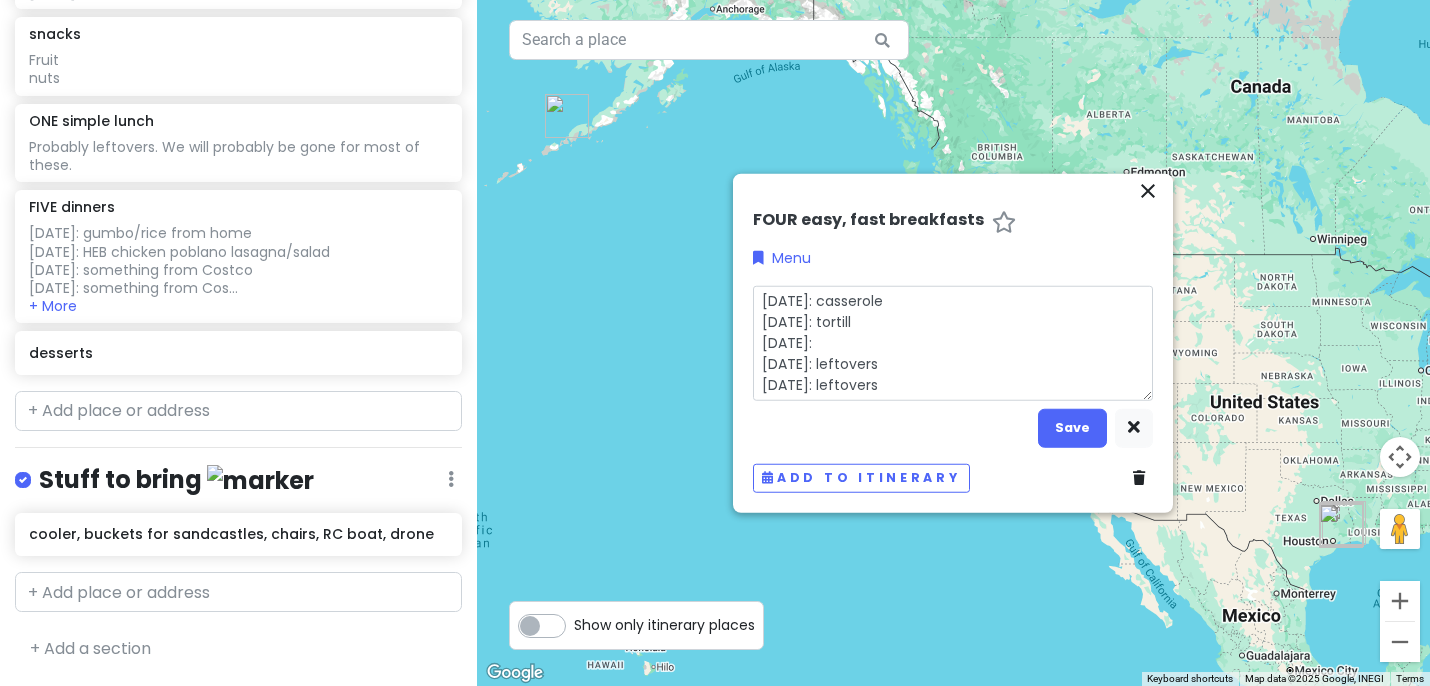 type on "x" 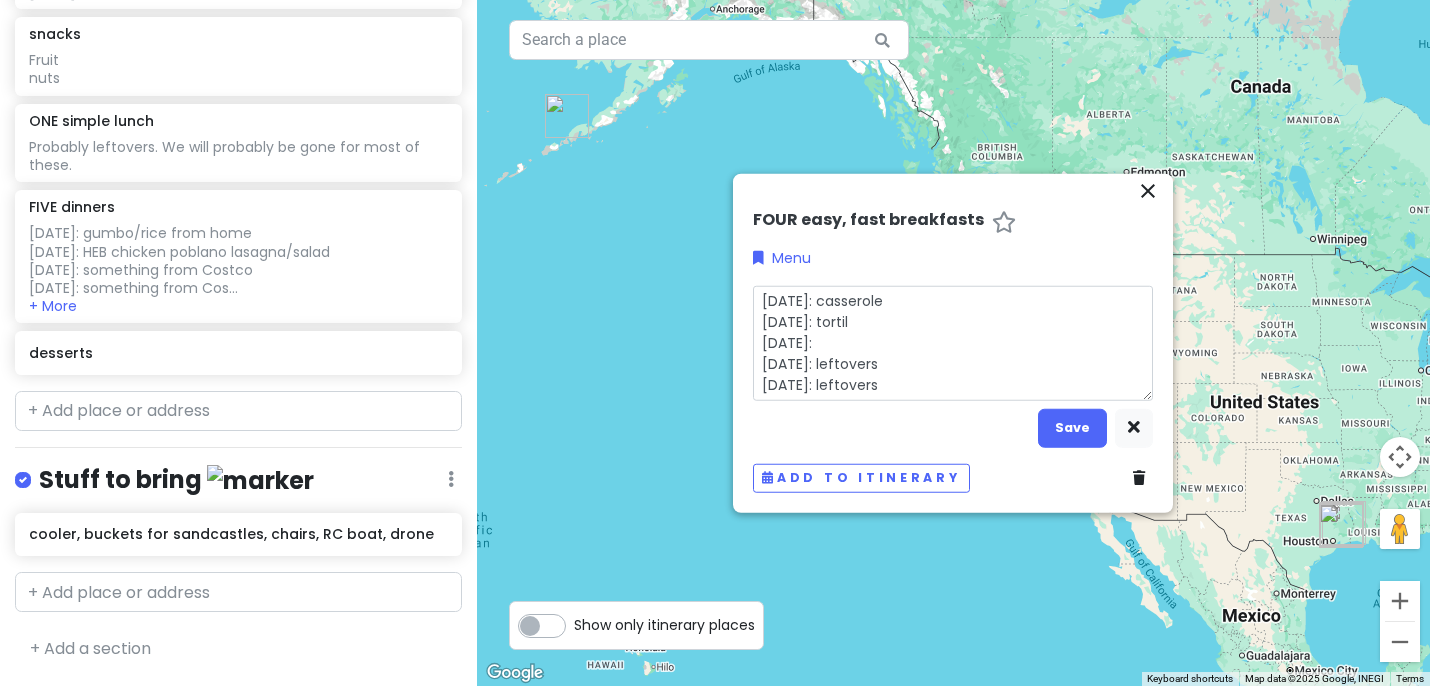 type on "x" 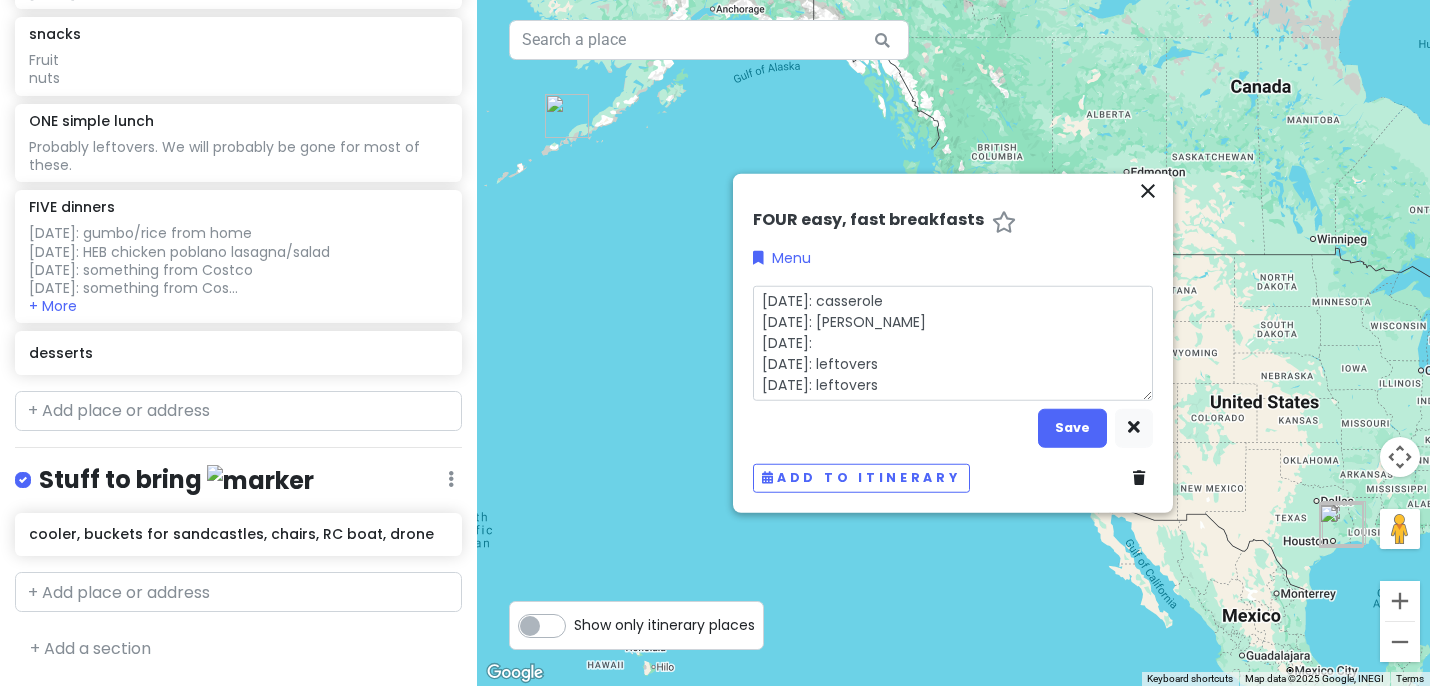 type on "x" 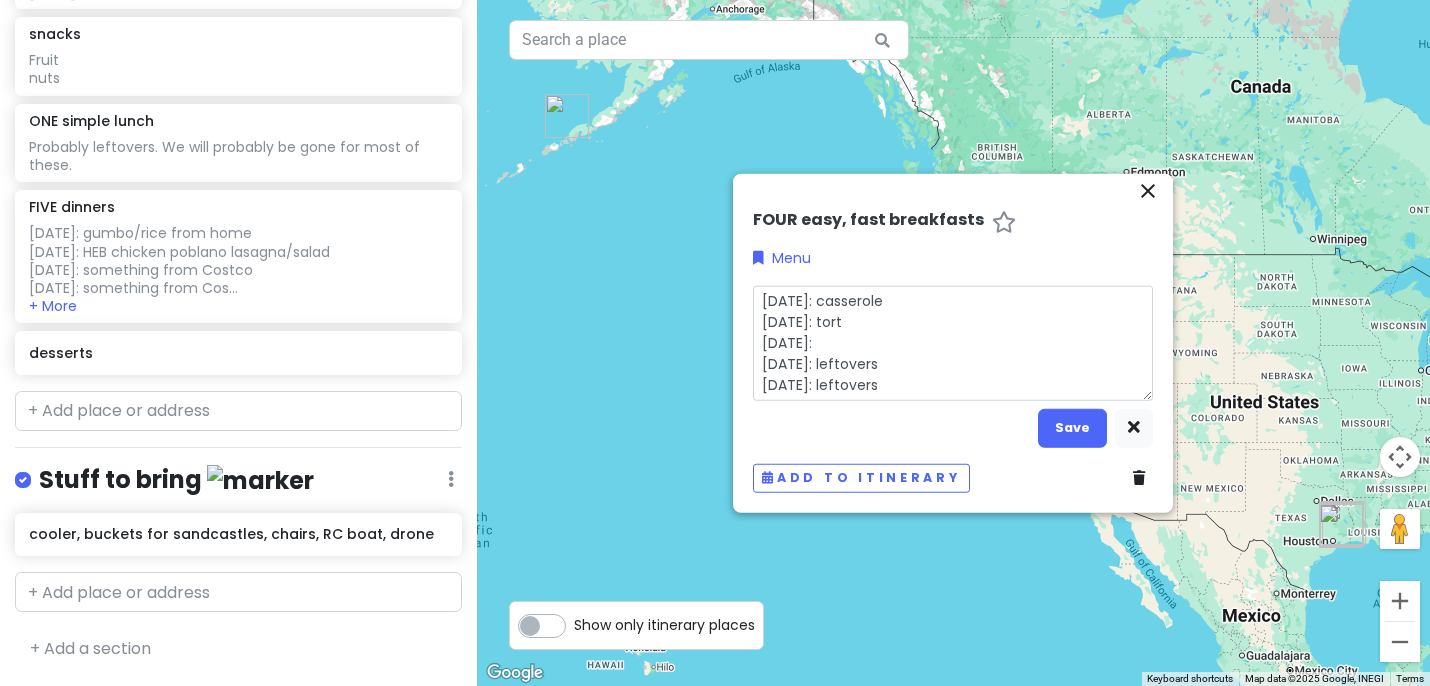 type on "x" 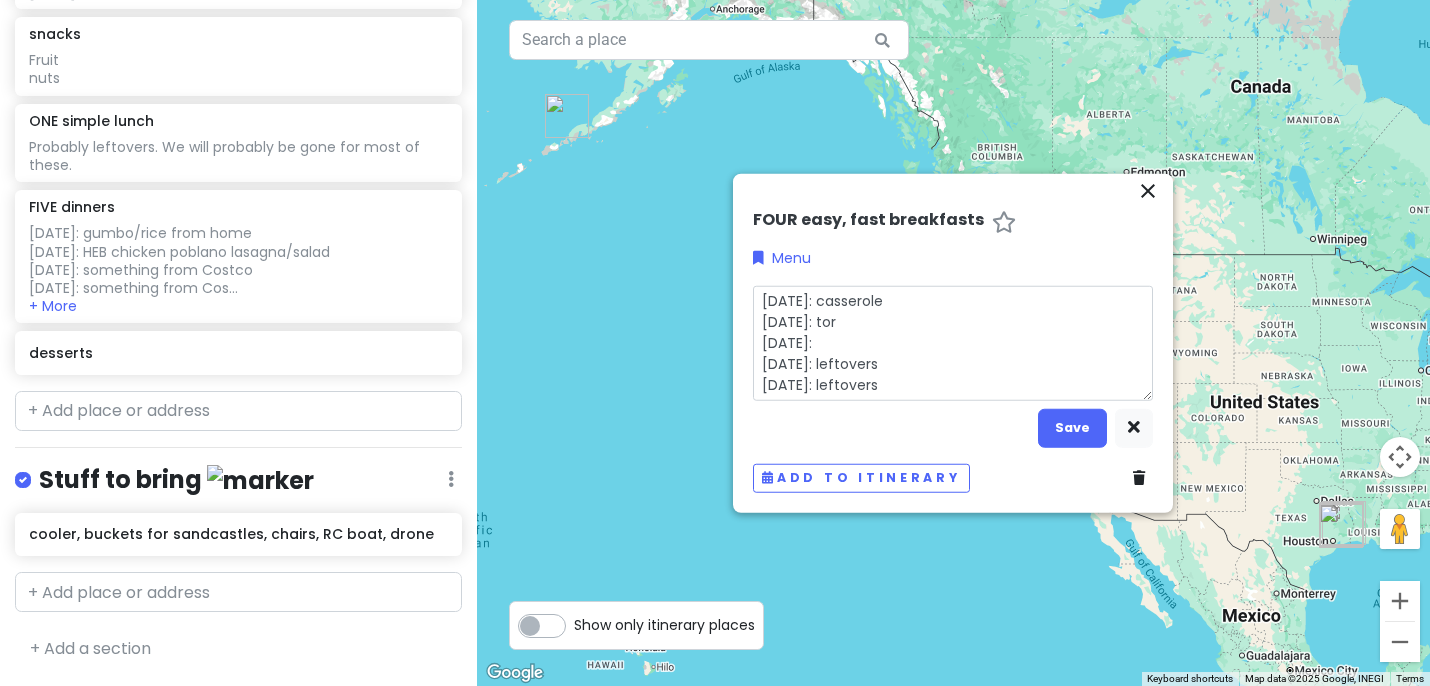 type on "x" 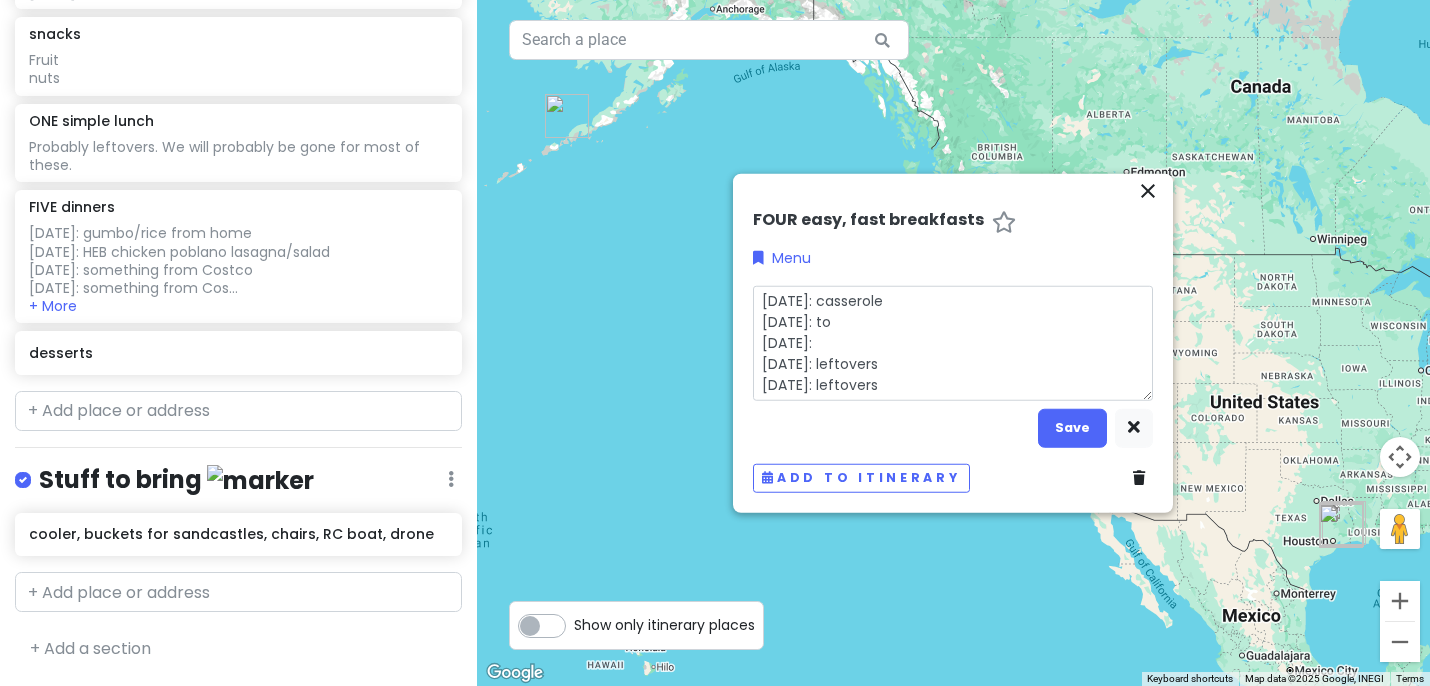 type on "x" 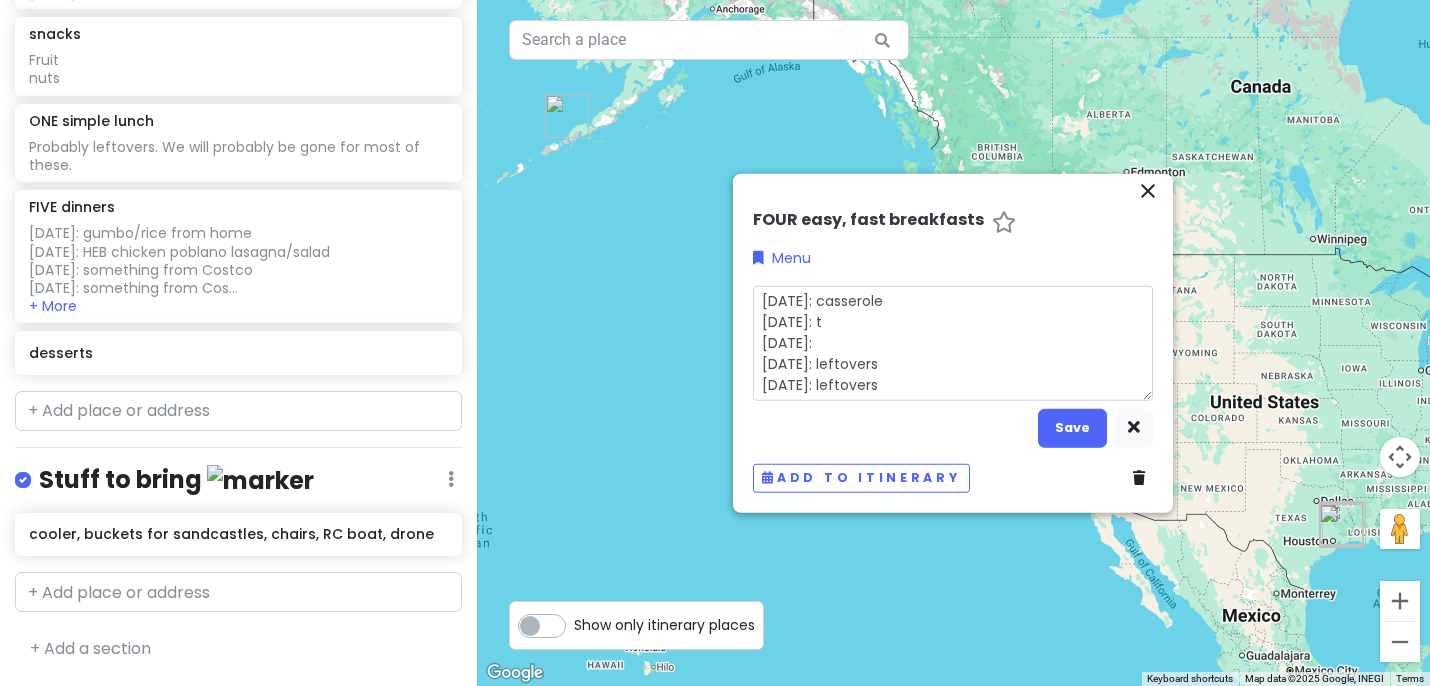 type on "x" 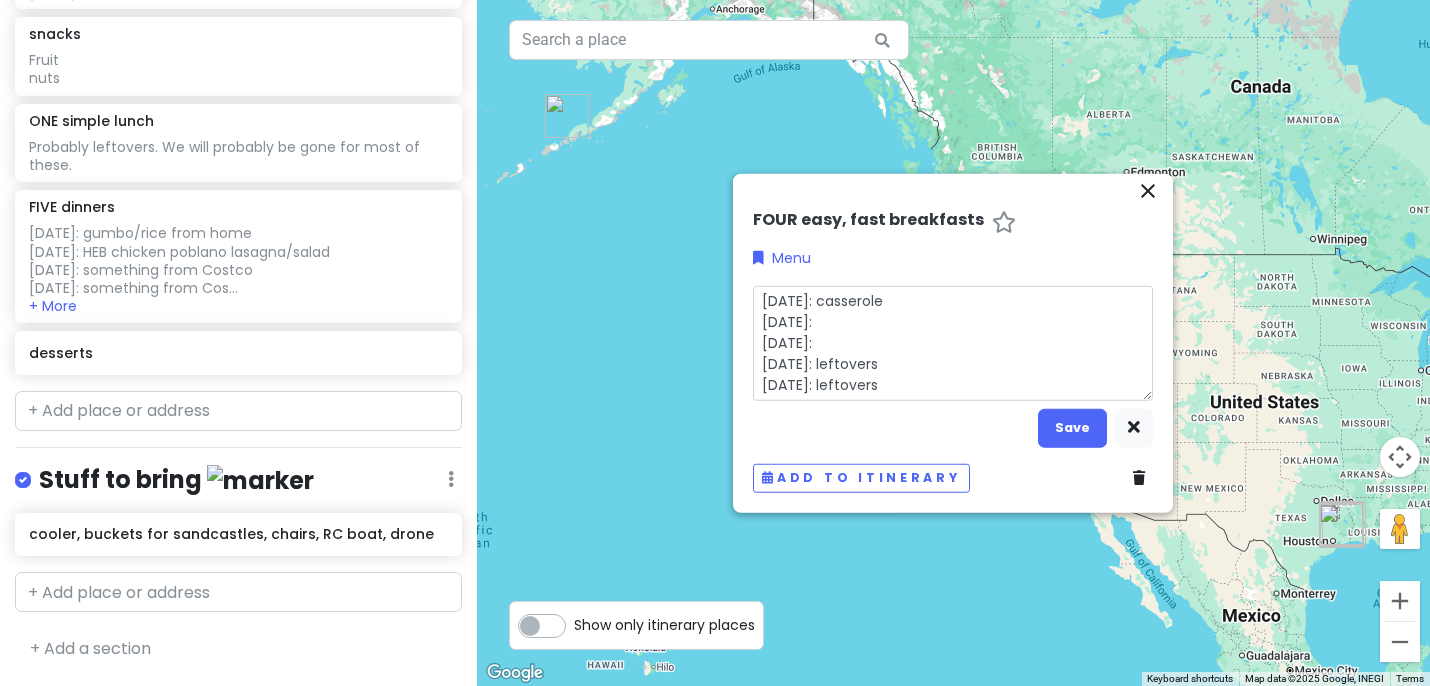 type on "x" 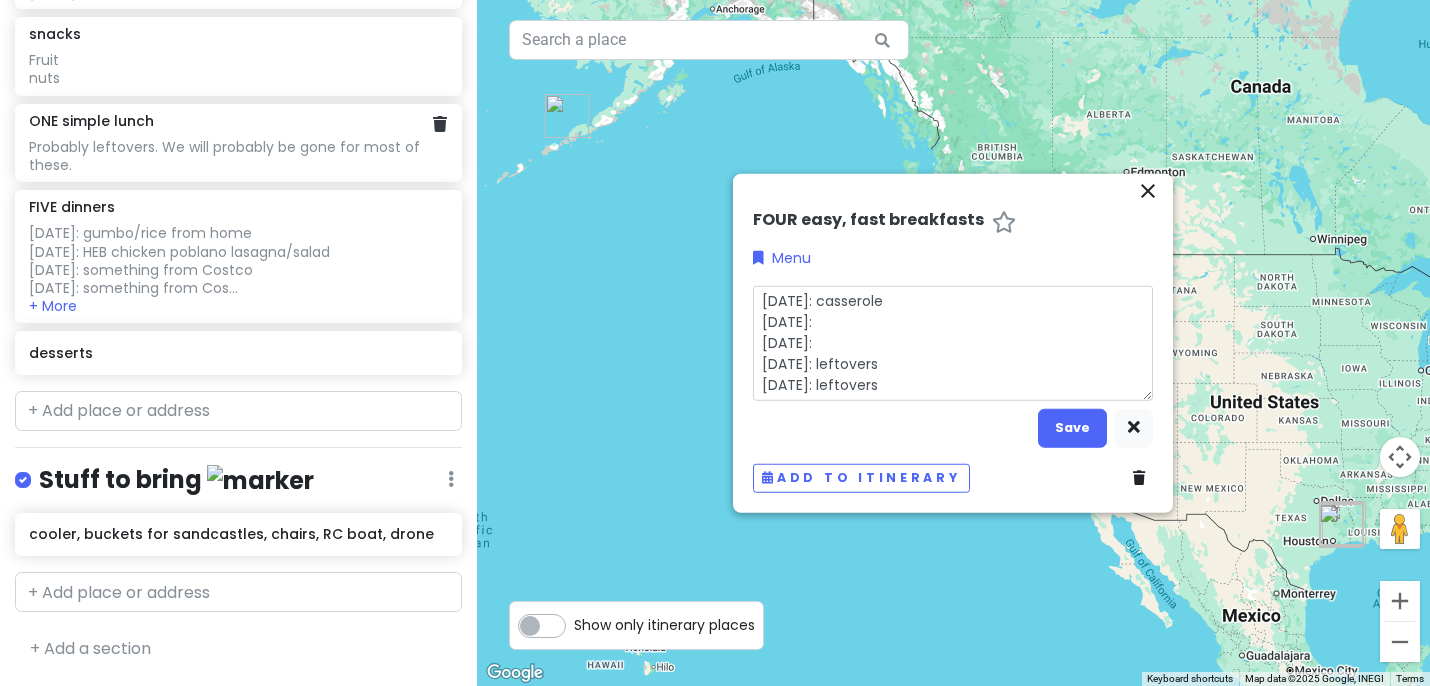 type on "x" 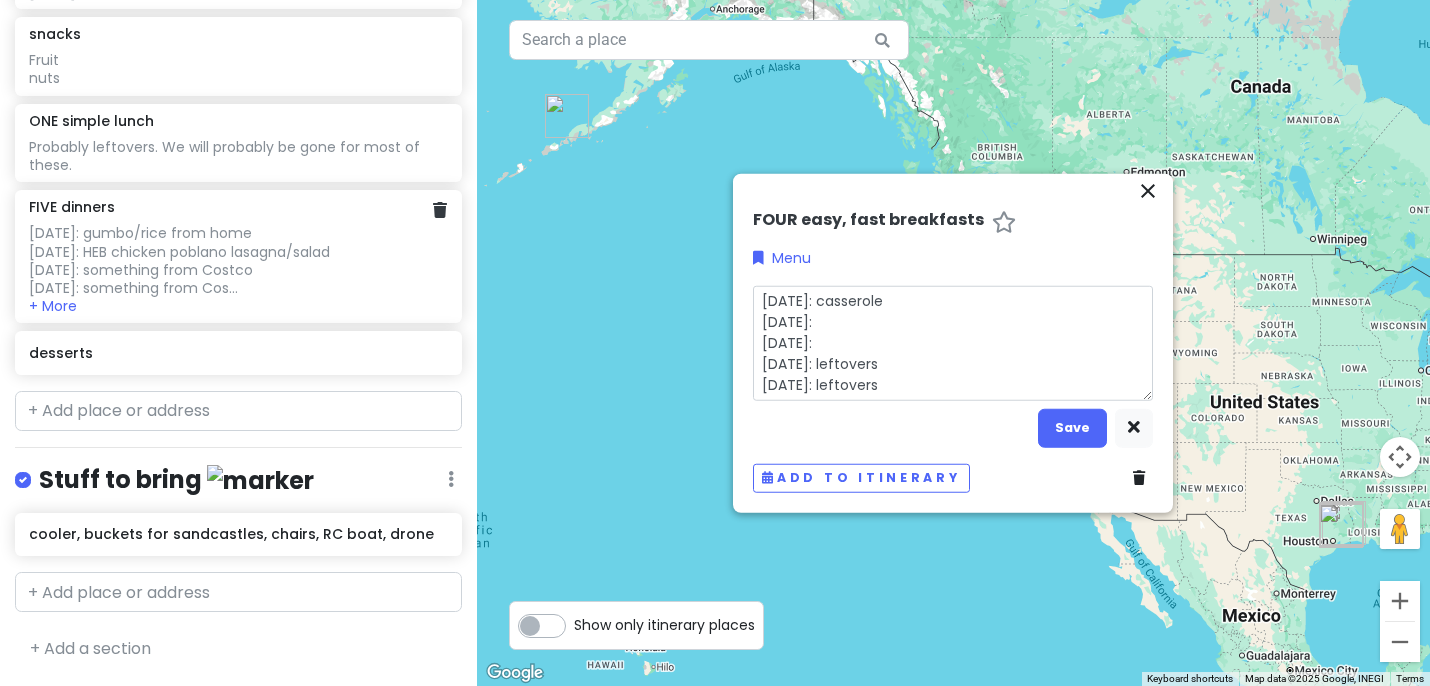 click on "[DATE]: gumbo/rice from home
[DATE]: HEB chicken poblano lasagna/salad
[DATE]: something from Costco
[DATE]: something from Cos..." at bounding box center [238, -3217] 